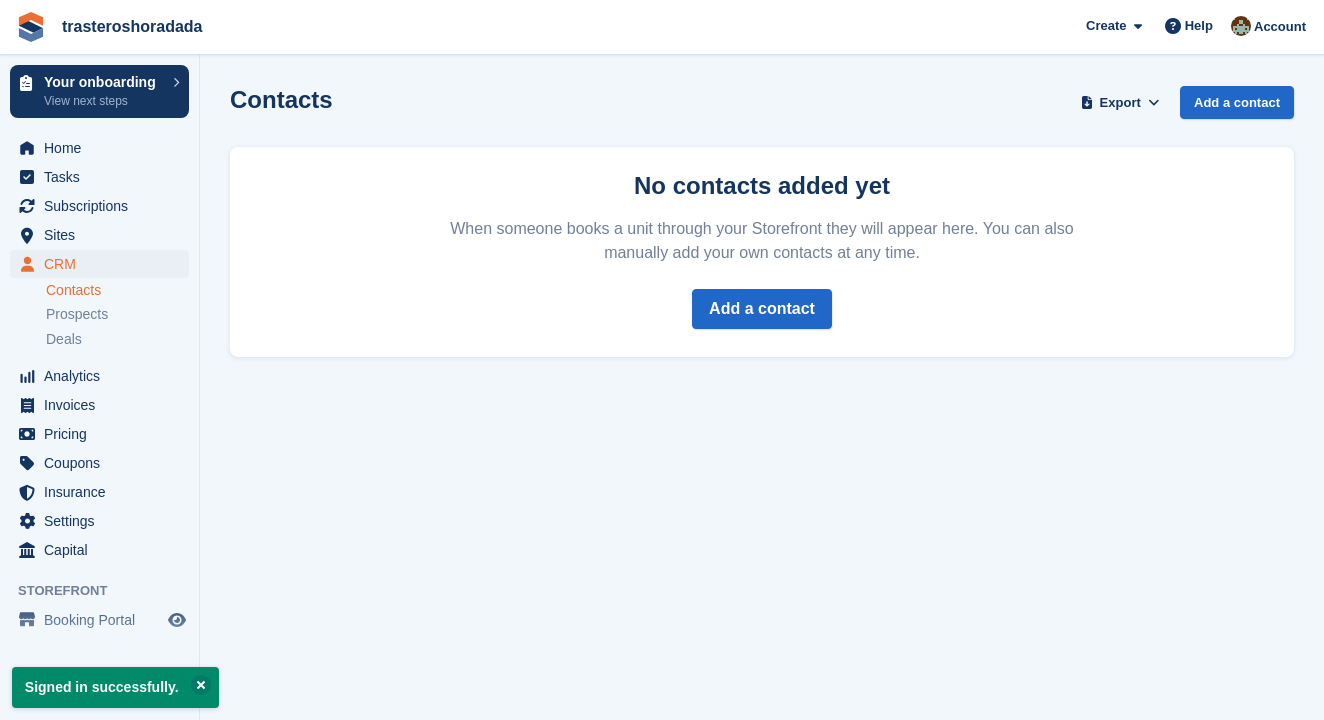 scroll, scrollTop: 0, scrollLeft: 0, axis: both 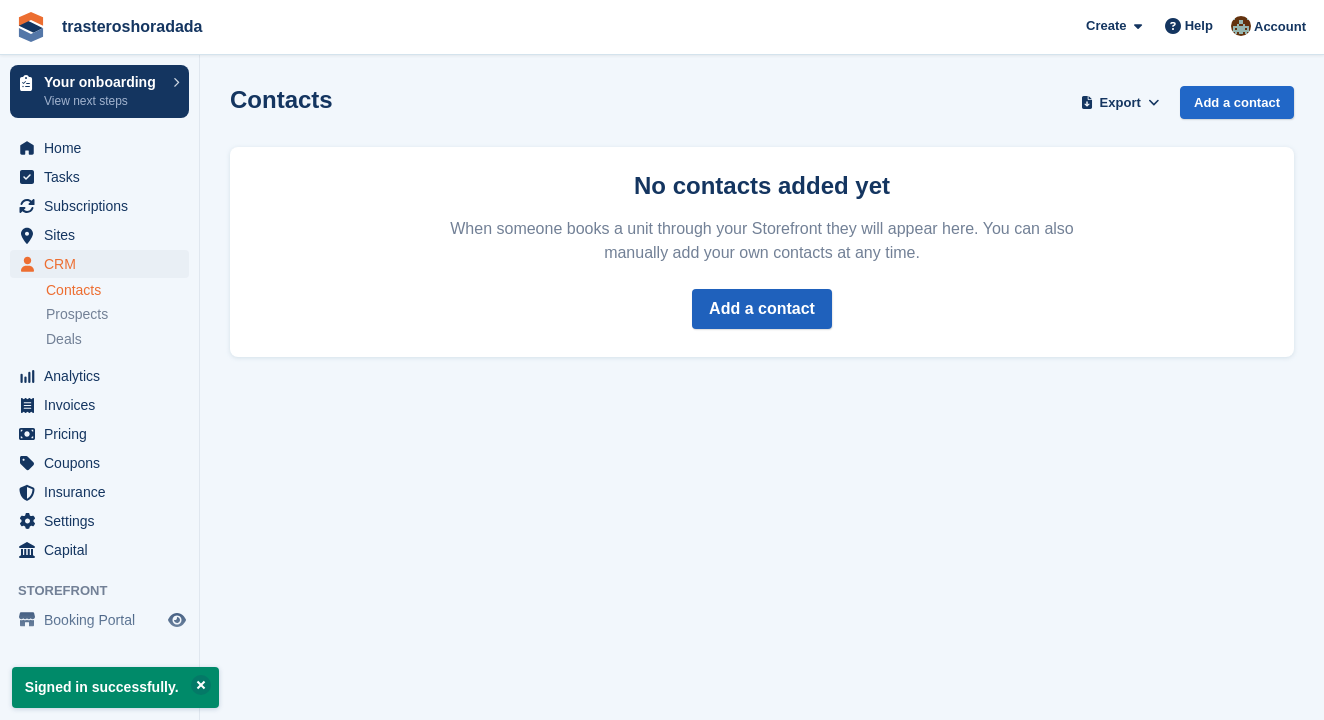 click on "Add a contact" at bounding box center (762, 309) 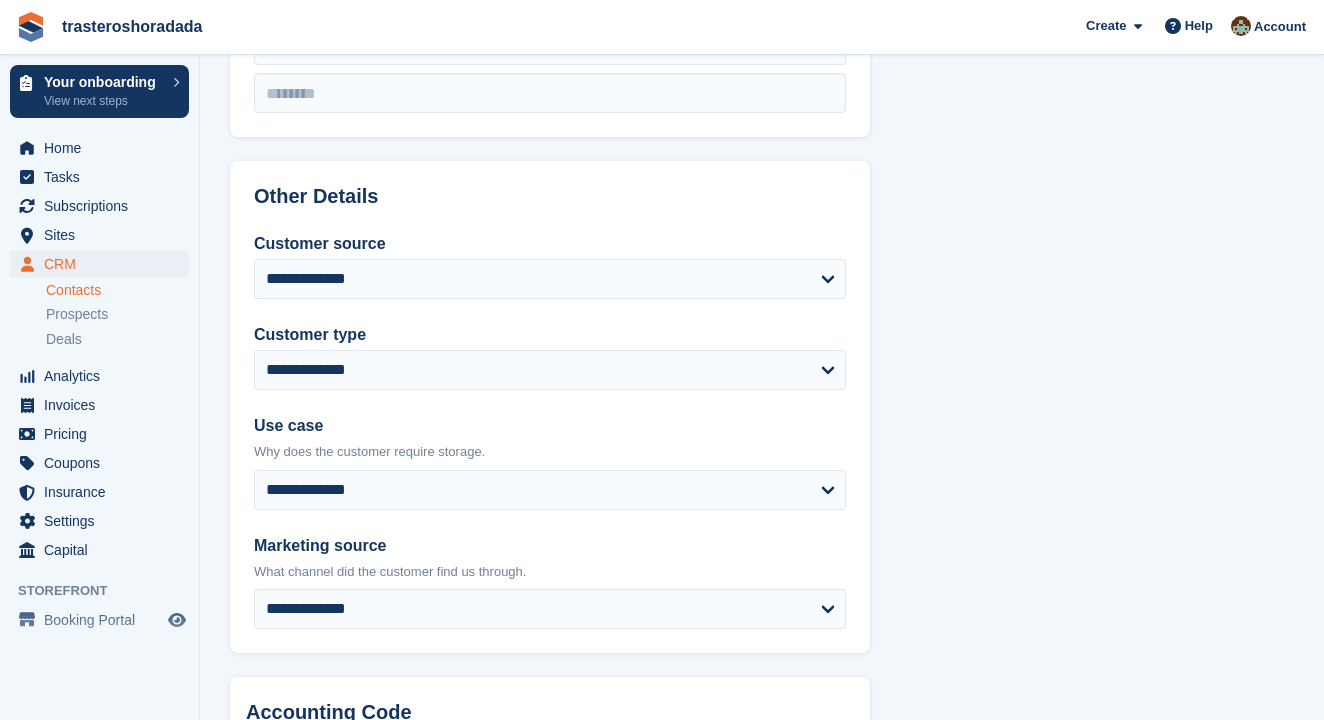 scroll, scrollTop: 768, scrollLeft: 0, axis: vertical 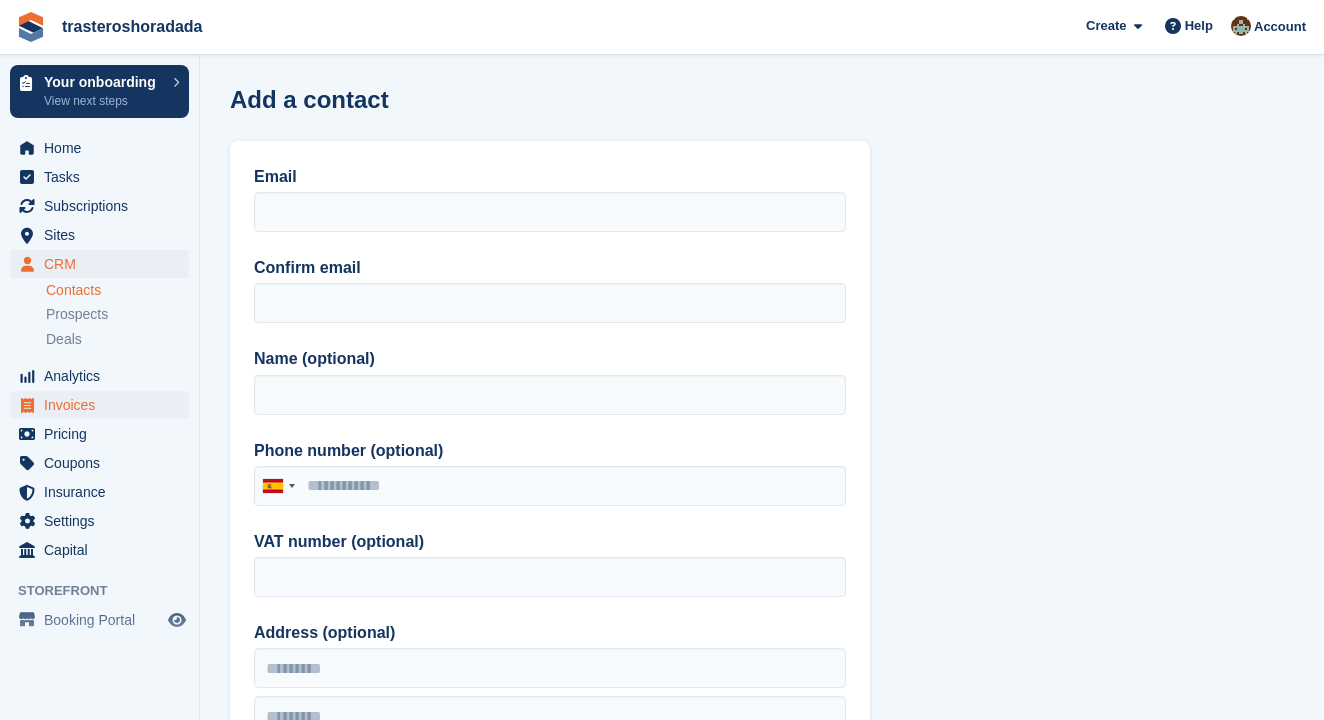 click on "Invoices" at bounding box center (104, 405) 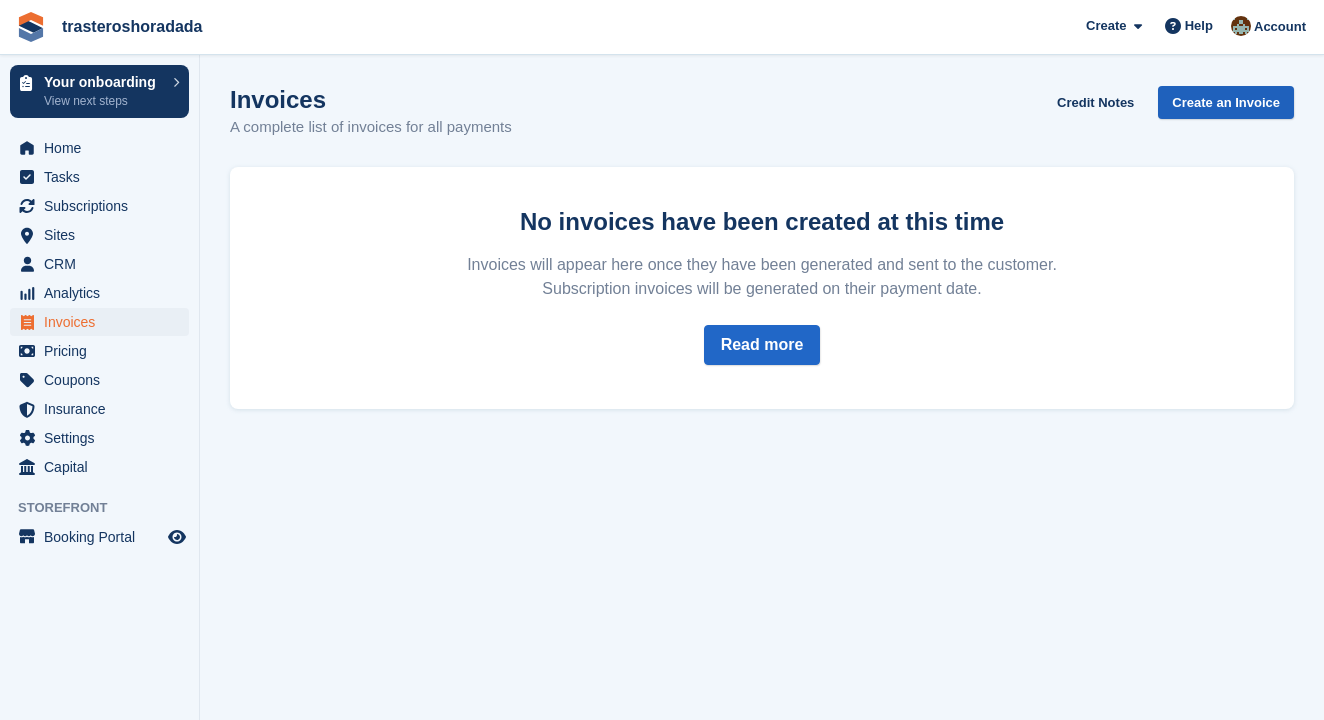 click on "Create an Invoice" at bounding box center (1226, 102) 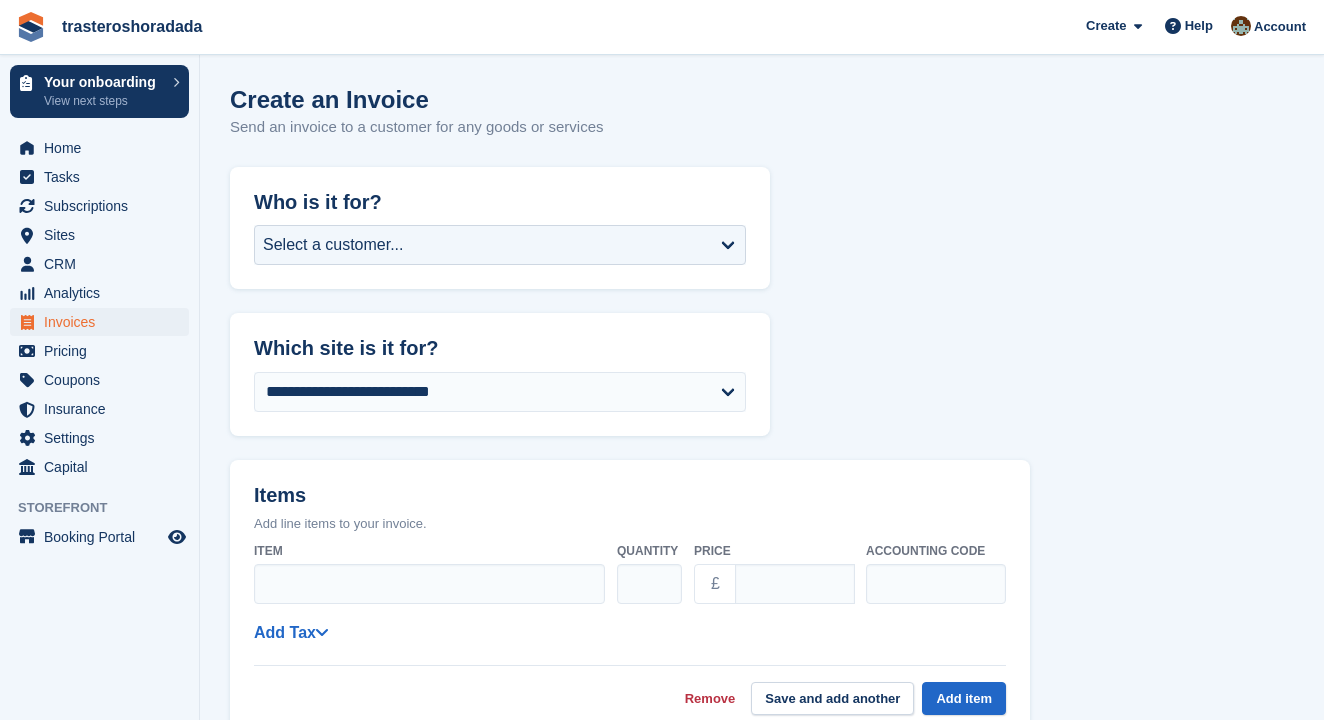 scroll, scrollTop: 0, scrollLeft: 0, axis: both 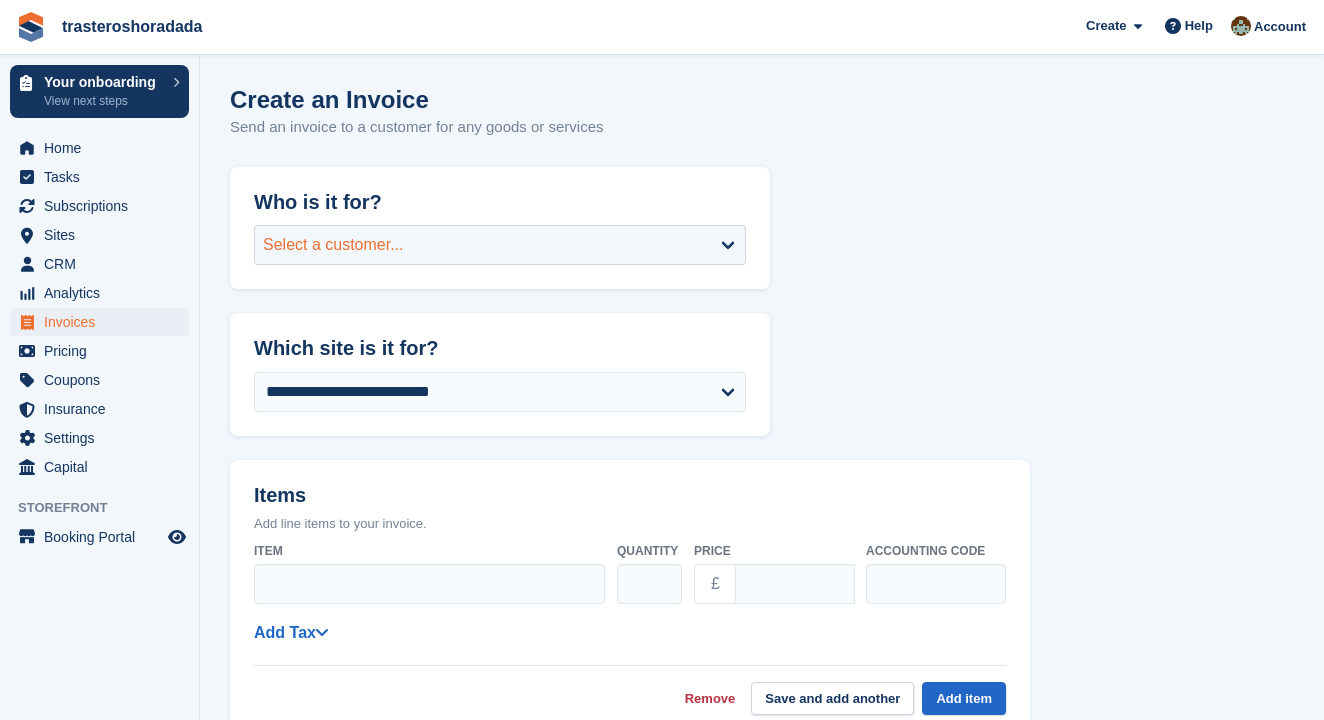 click on "Select a customer..." at bounding box center (500, 245) 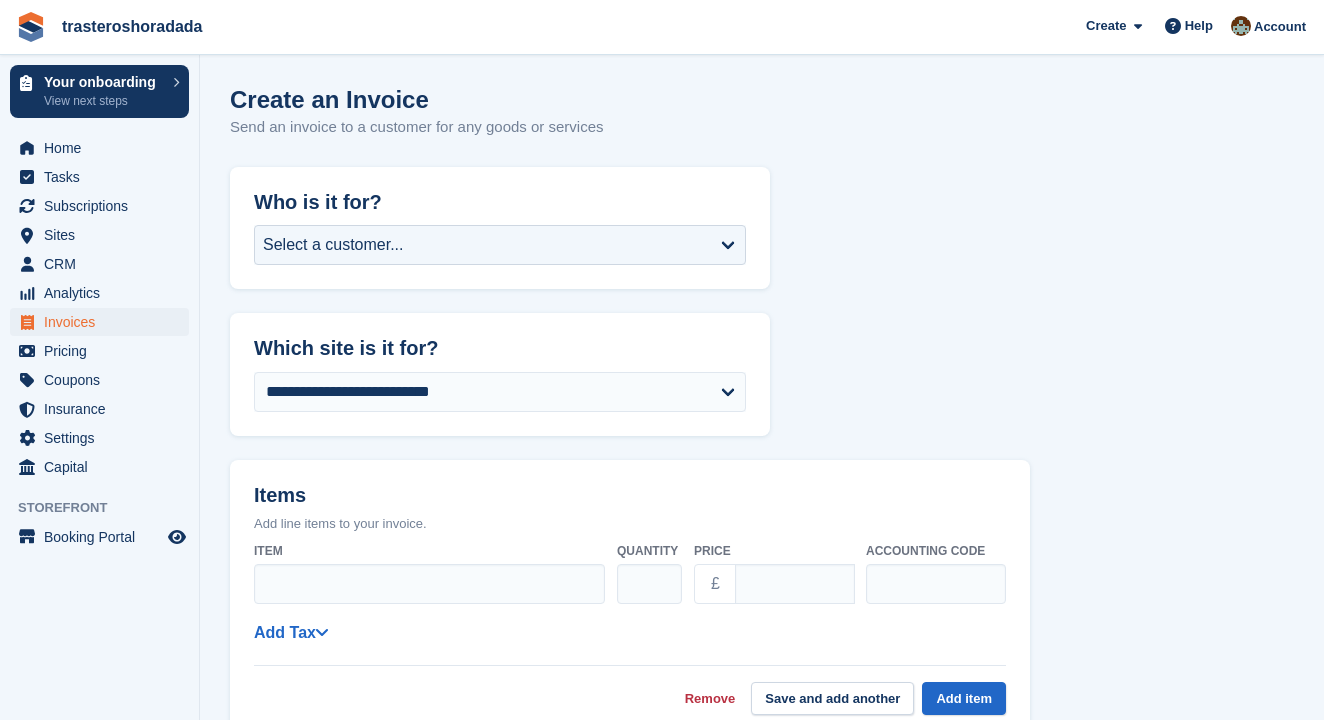 click on "**********" at bounding box center (762, 762) 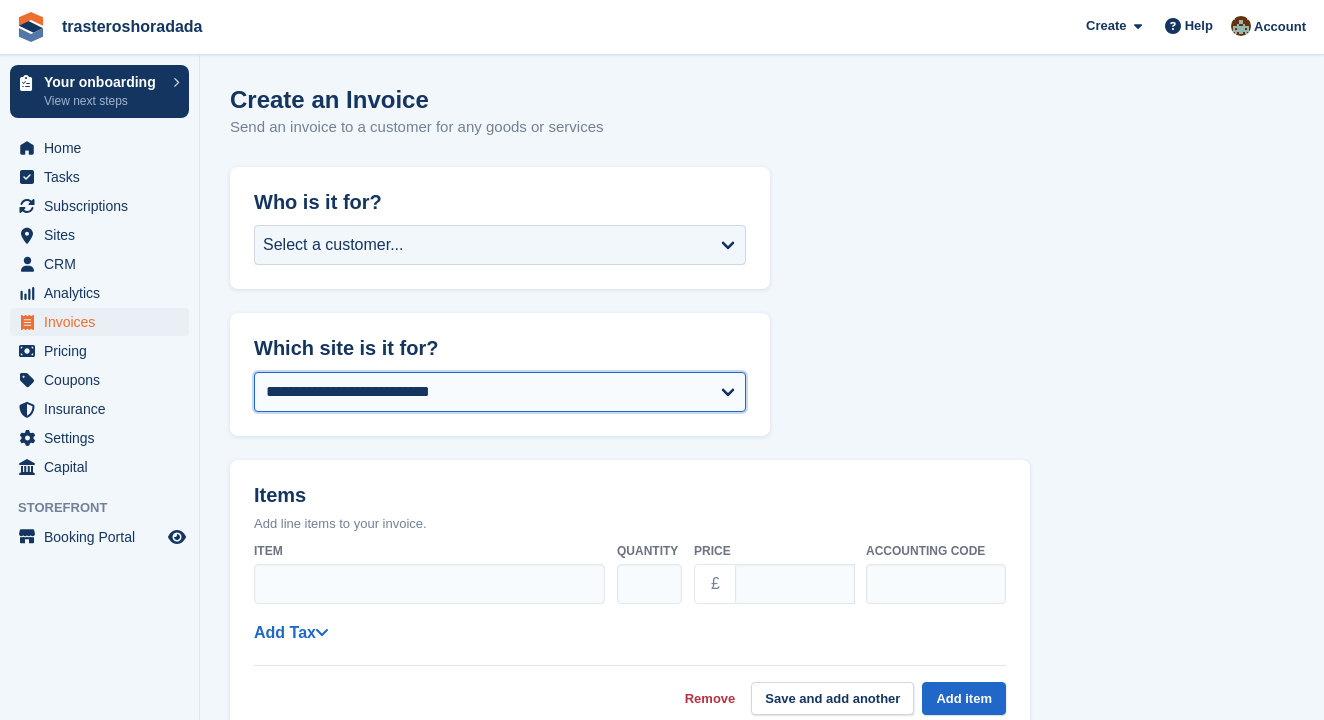 scroll, scrollTop: 0, scrollLeft: 0, axis: both 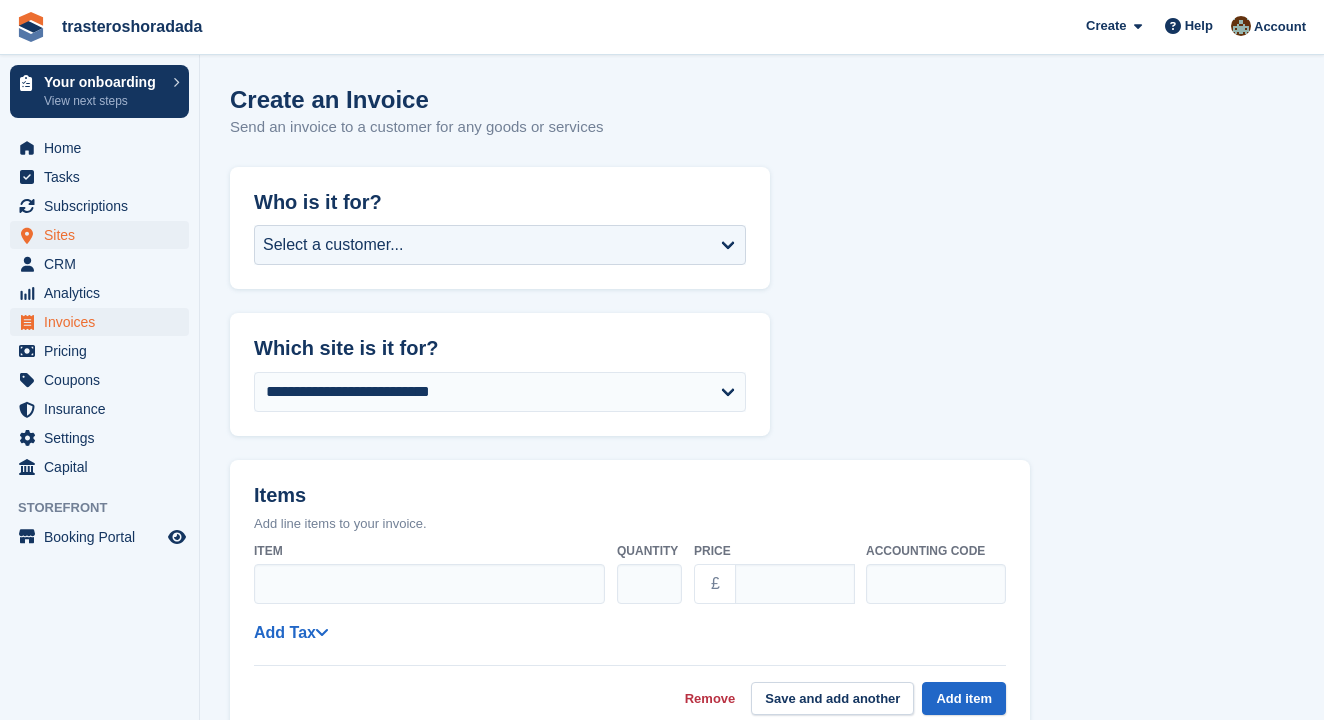 click on "Sites" at bounding box center [104, 235] 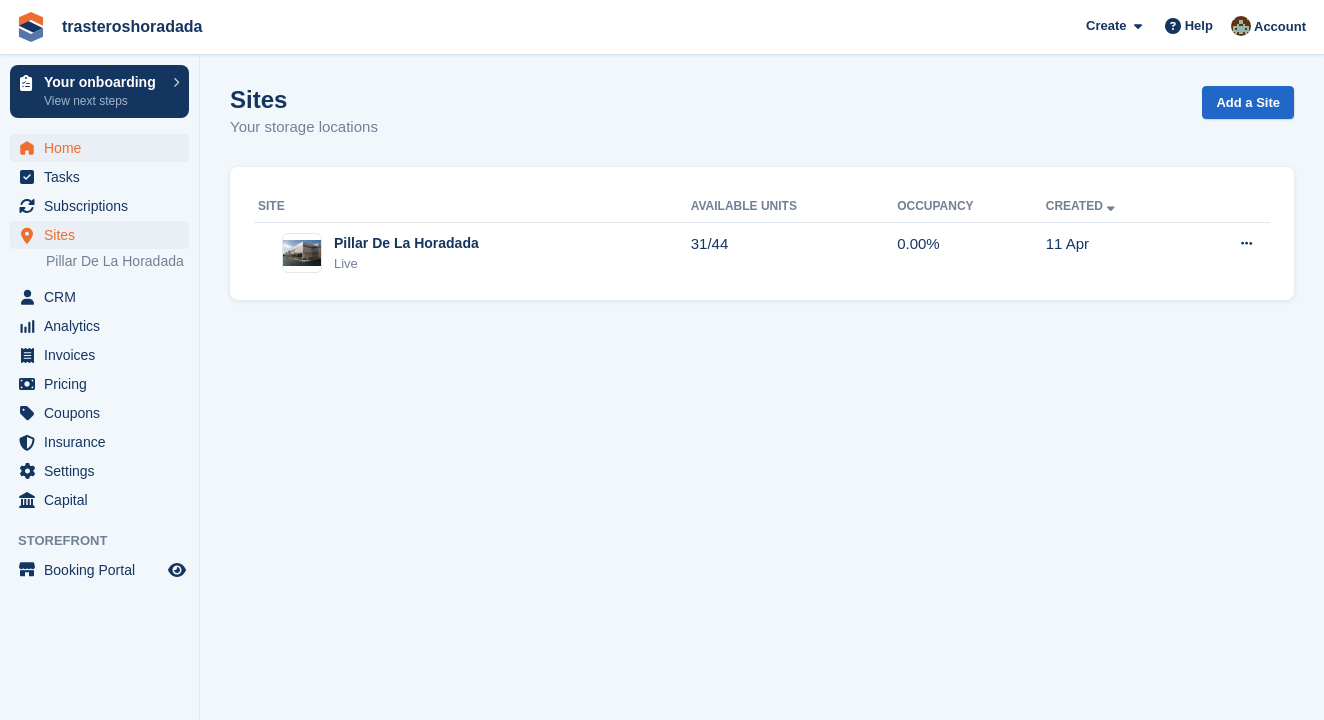 click on "Home" at bounding box center (104, 148) 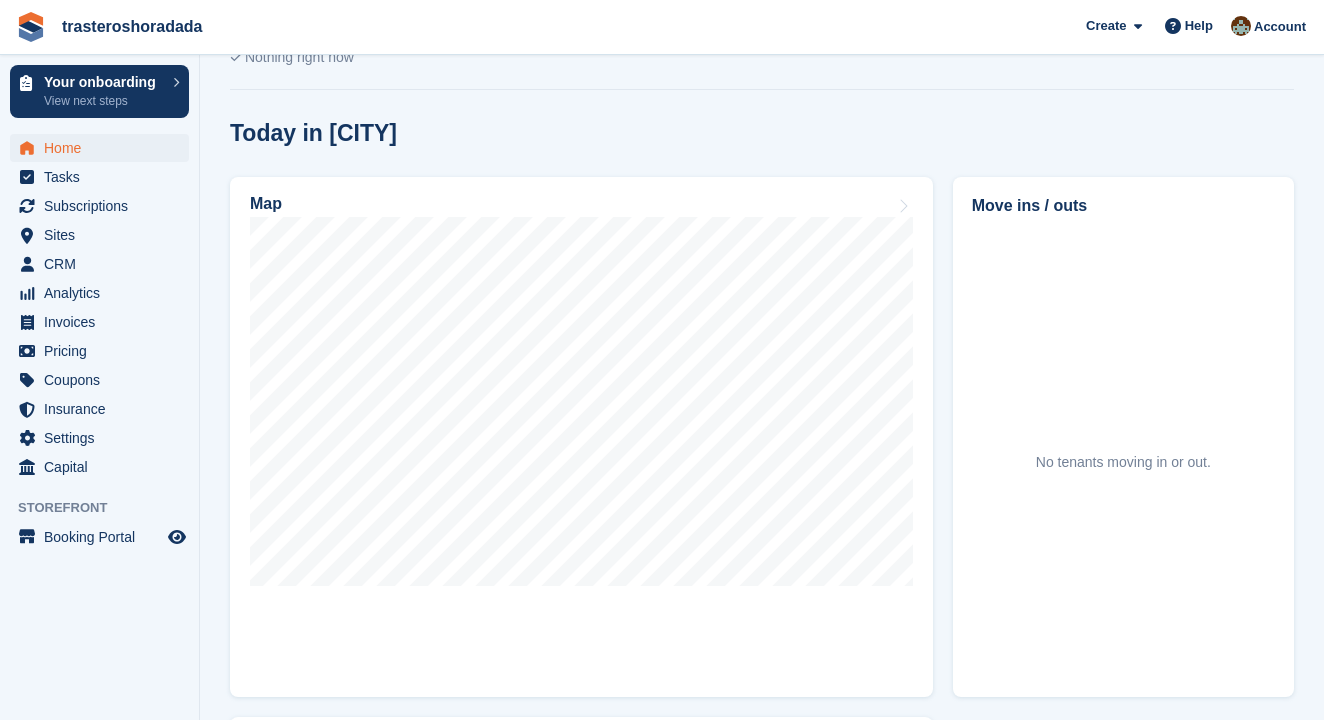 scroll, scrollTop: 529, scrollLeft: 0, axis: vertical 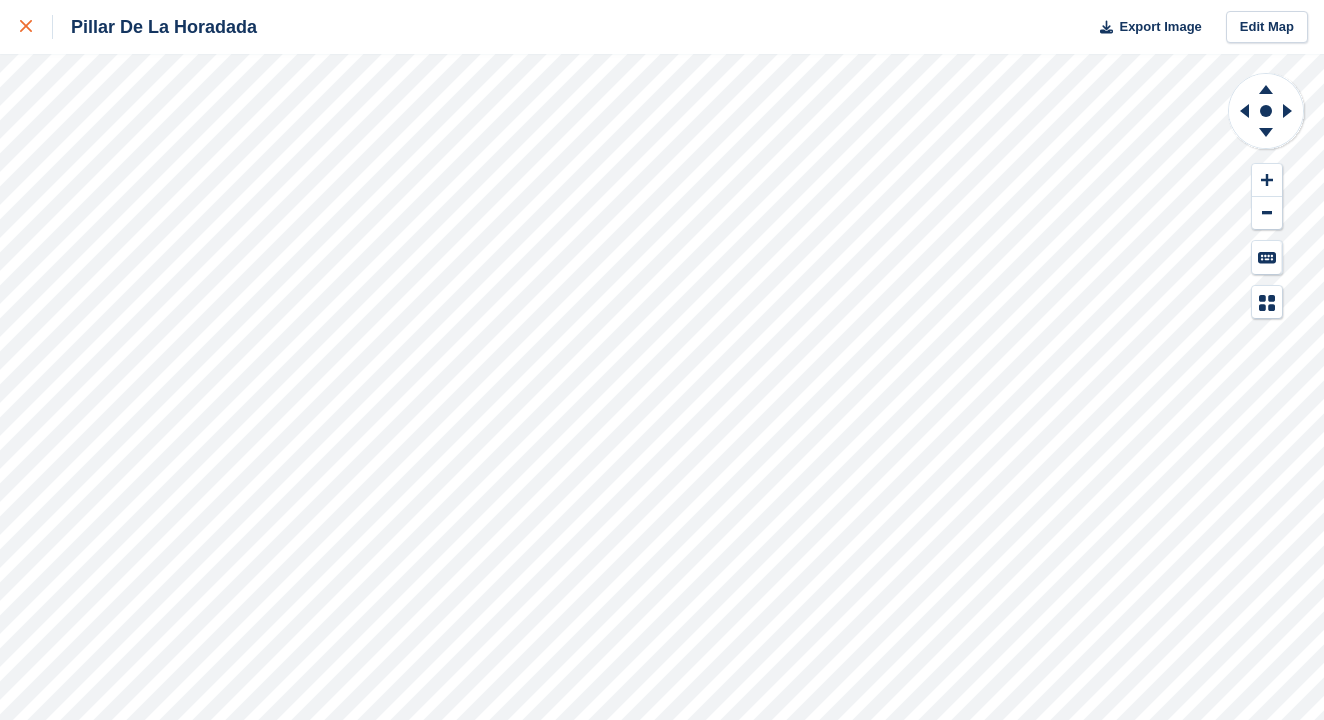 click 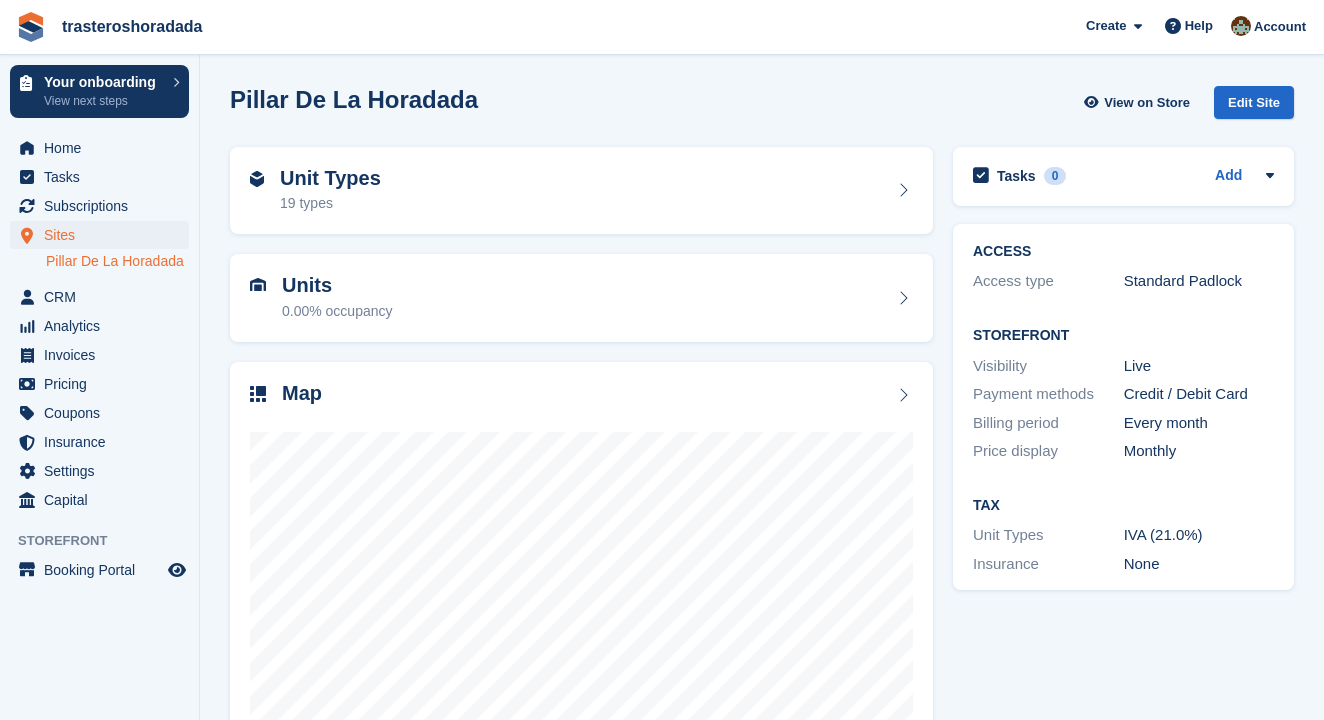 scroll, scrollTop: 0, scrollLeft: 0, axis: both 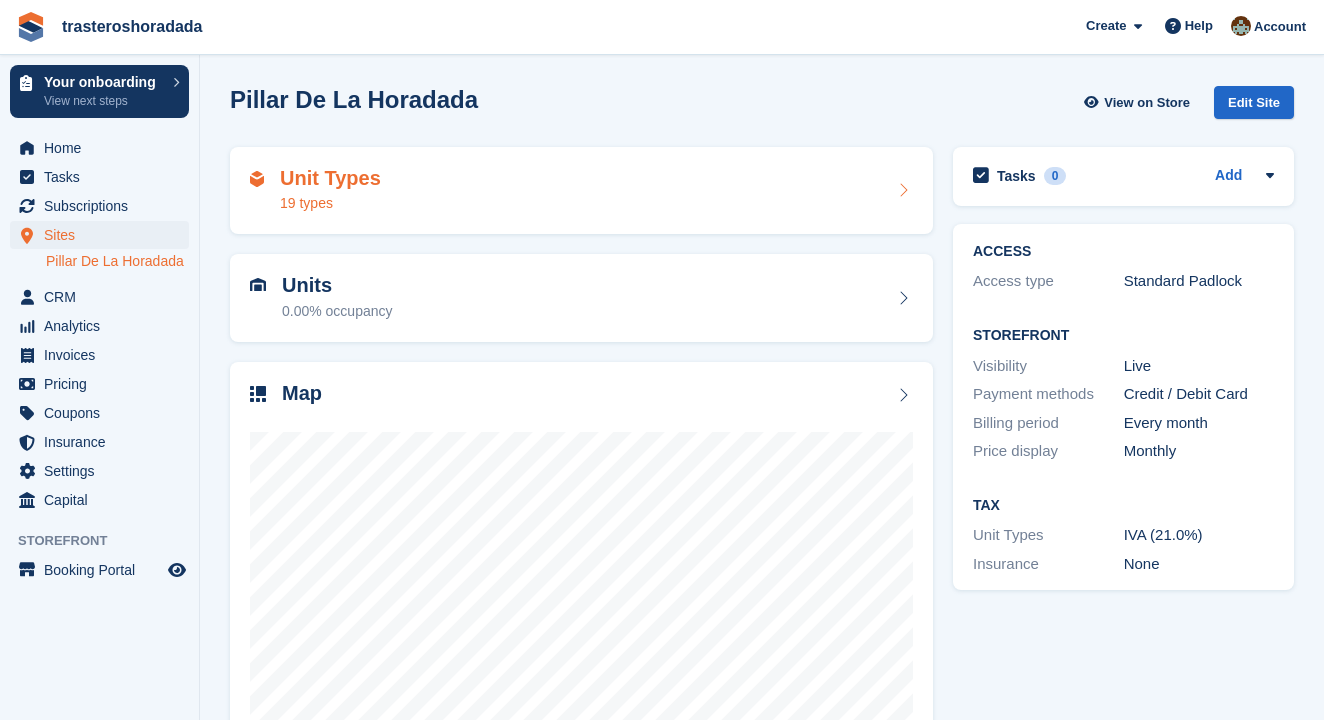 click on "Unit Types
19 types" at bounding box center (581, 191) 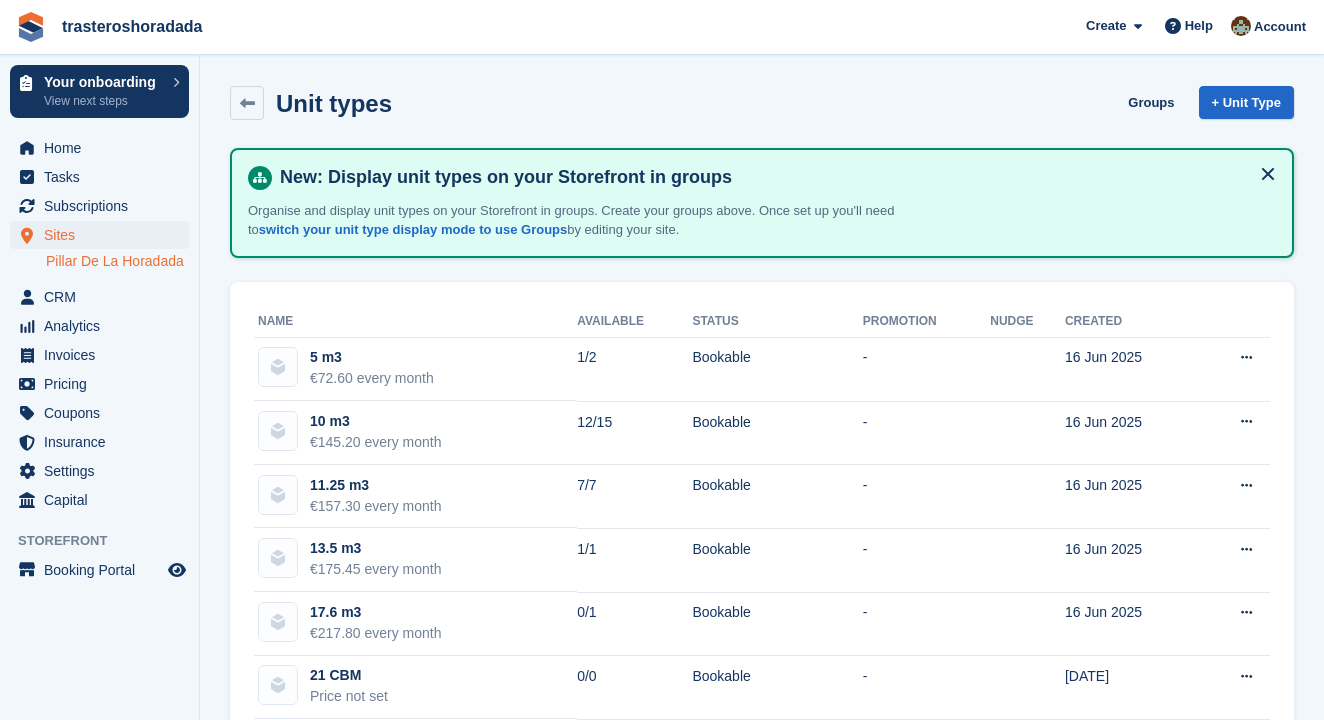 scroll, scrollTop: 0, scrollLeft: 0, axis: both 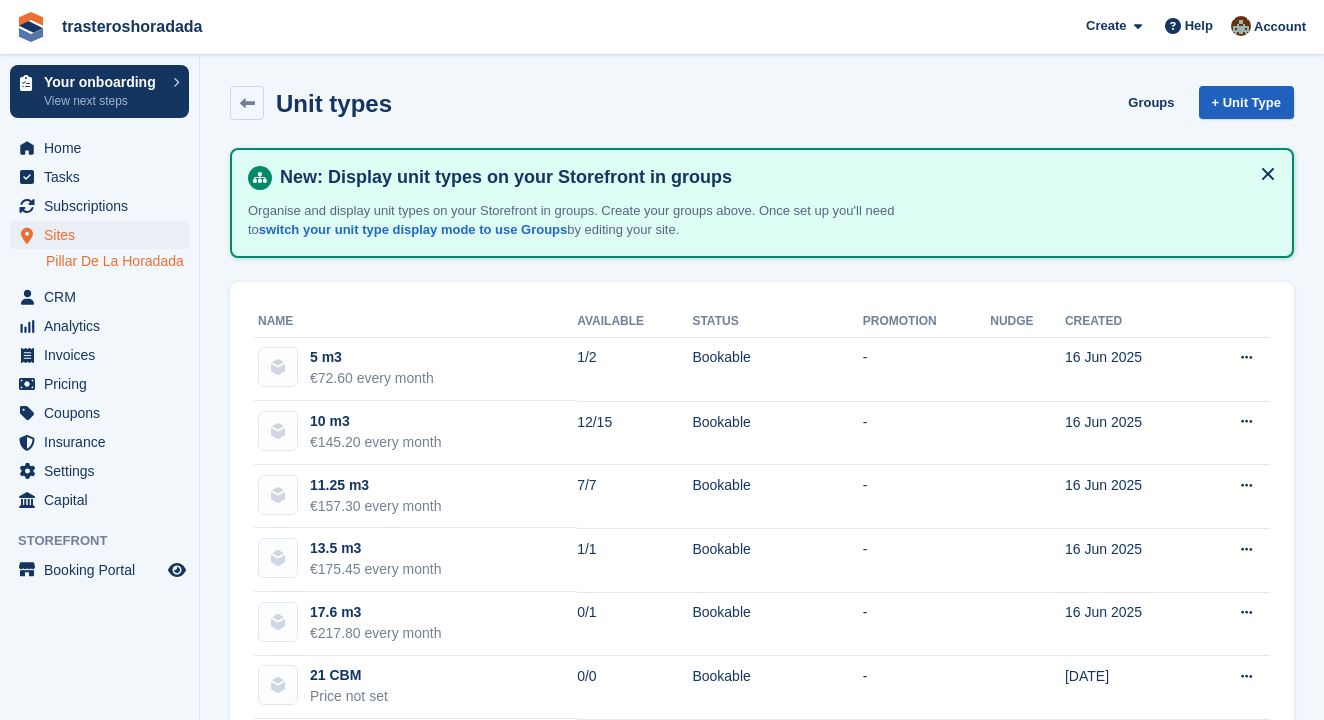 click on "+ Unit Type" at bounding box center (1246, 102) 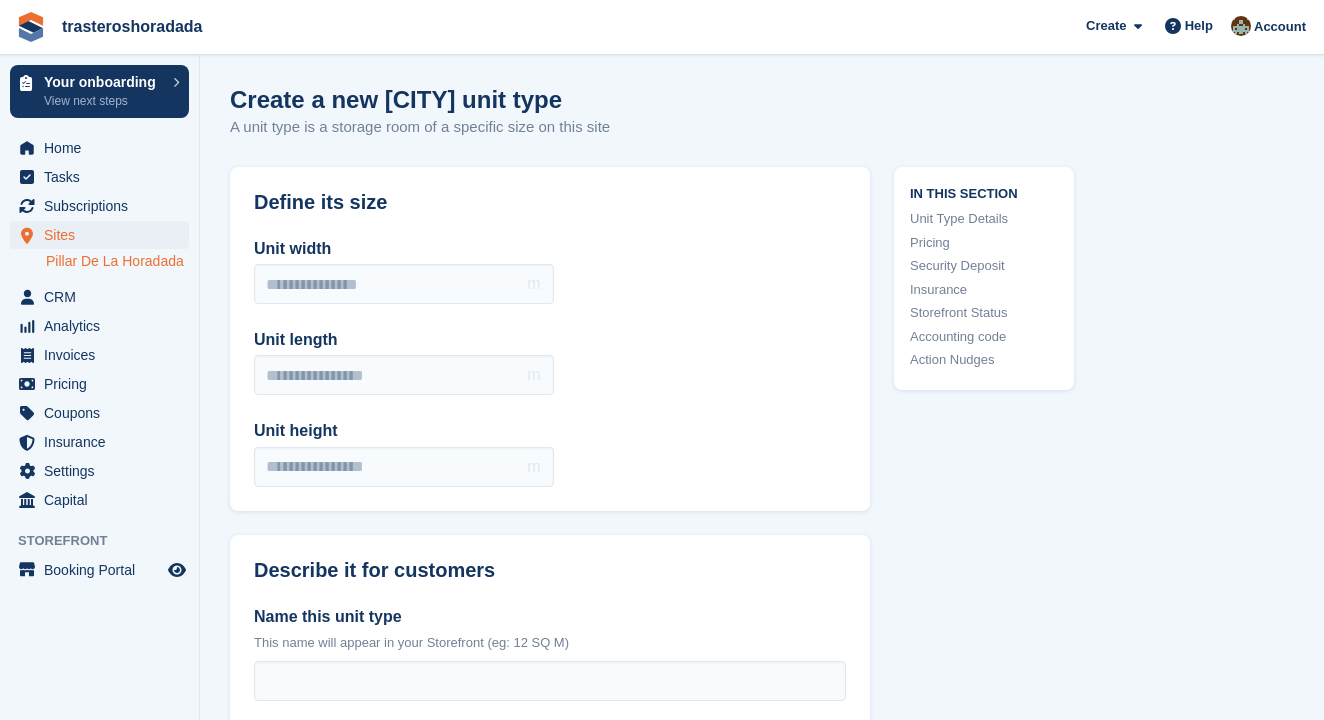 scroll, scrollTop: 0, scrollLeft: 0, axis: both 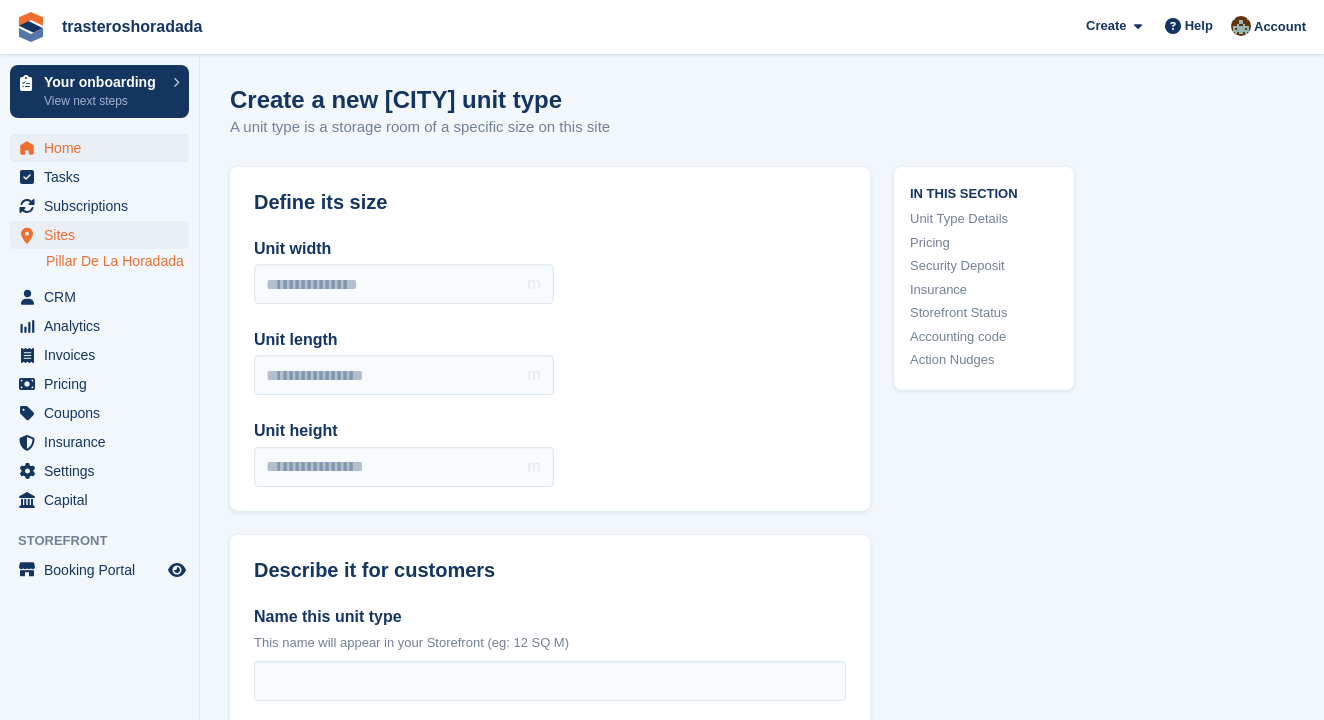 click on "Home" at bounding box center [104, 148] 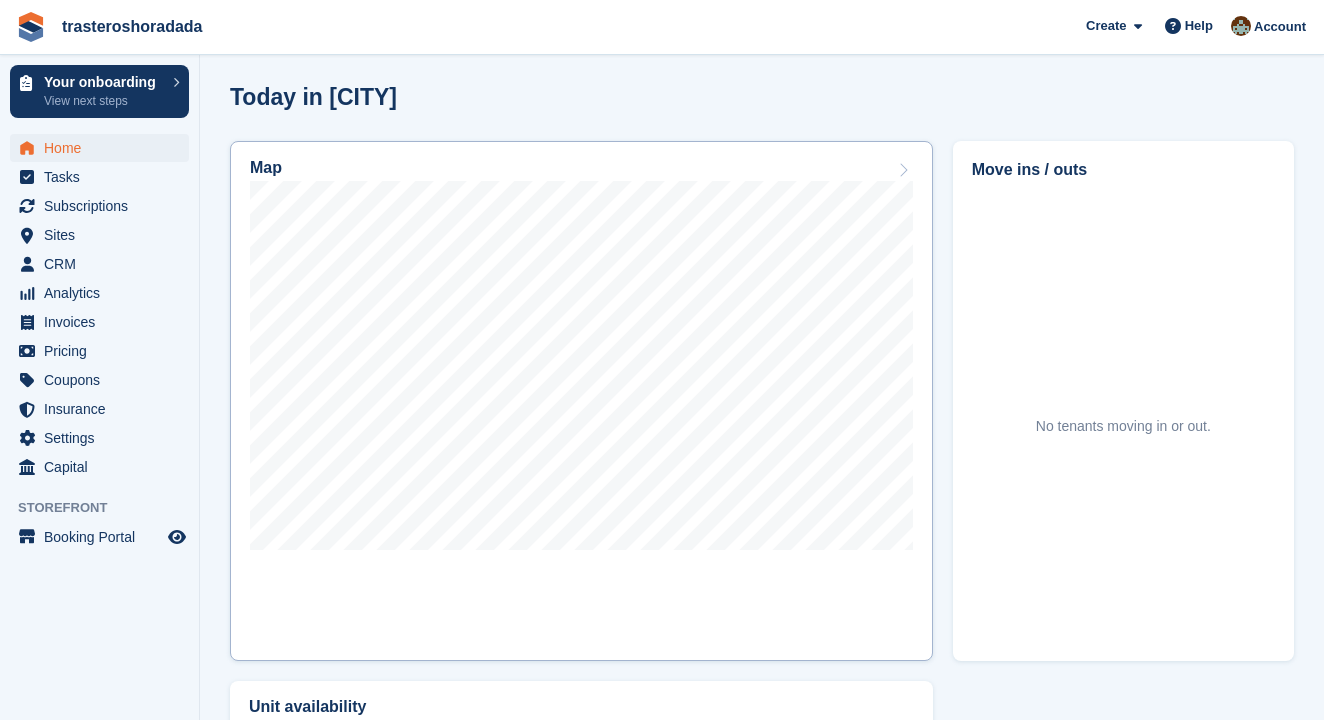scroll, scrollTop: 565, scrollLeft: 0, axis: vertical 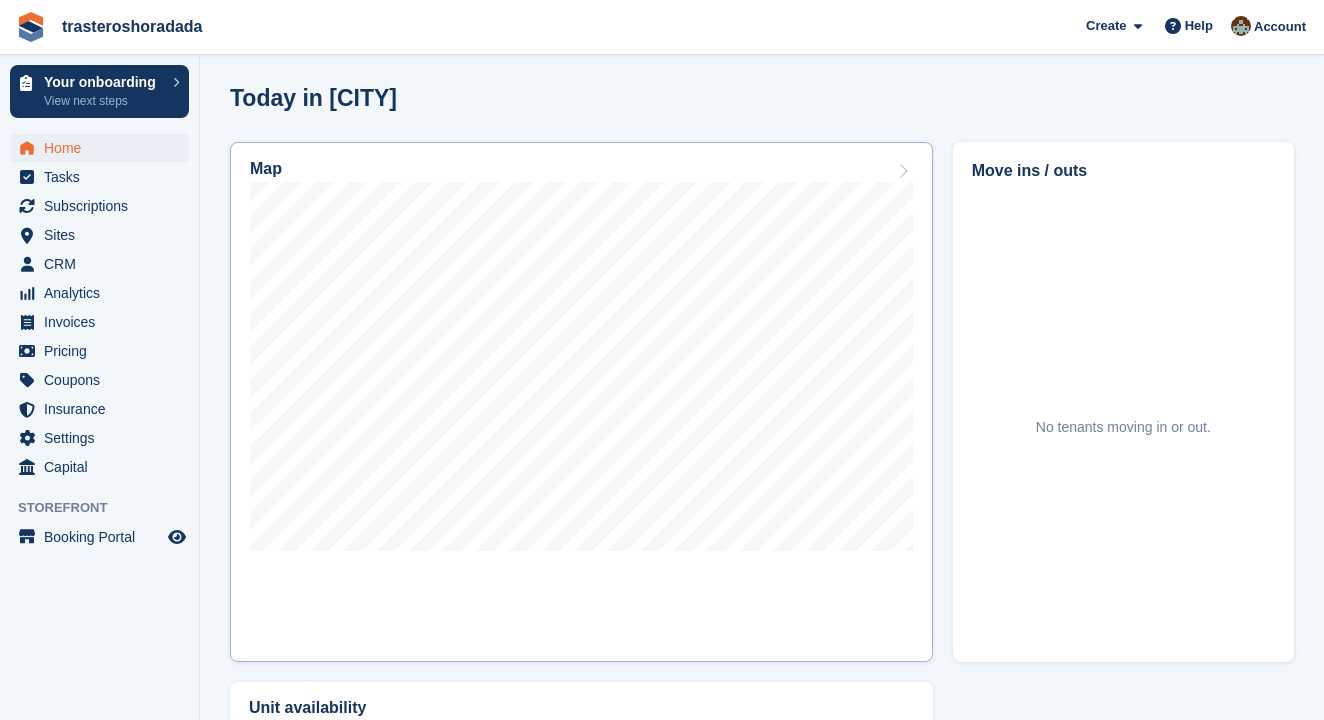 click on "Map" at bounding box center (266, 169) 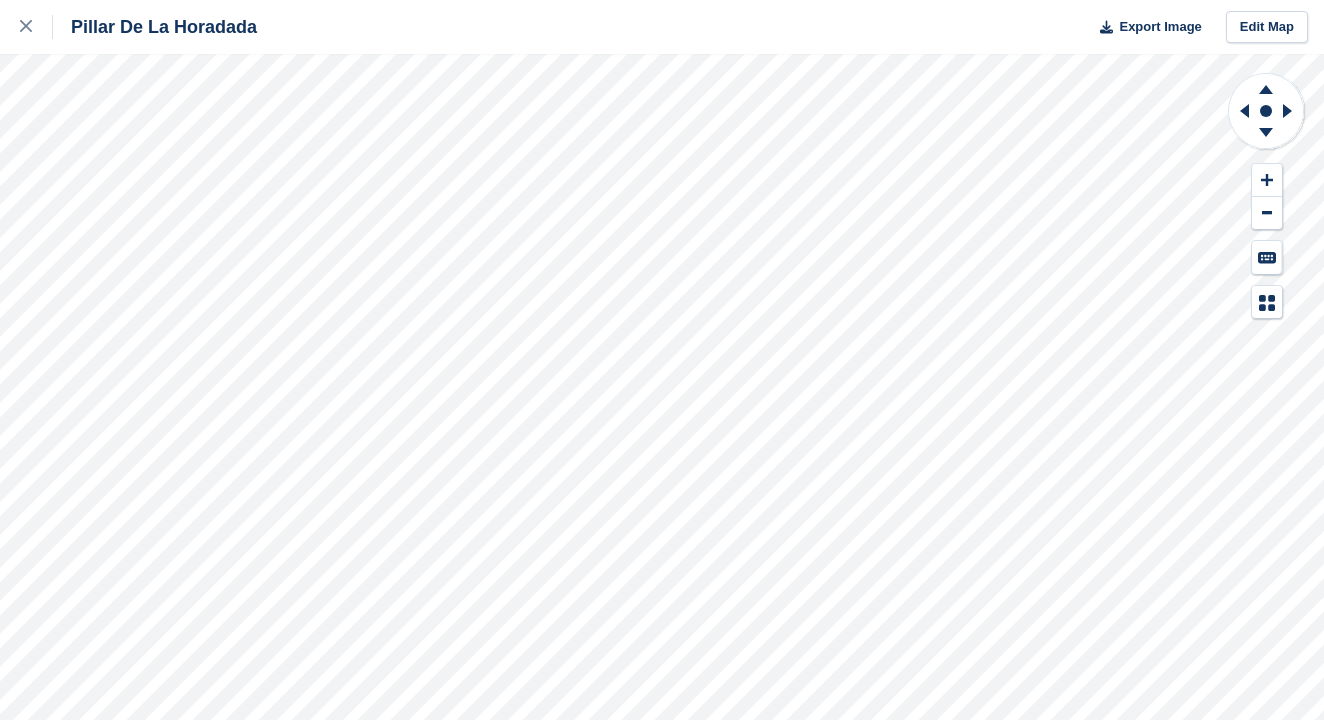 scroll, scrollTop: 0, scrollLeft: 0, axis: both 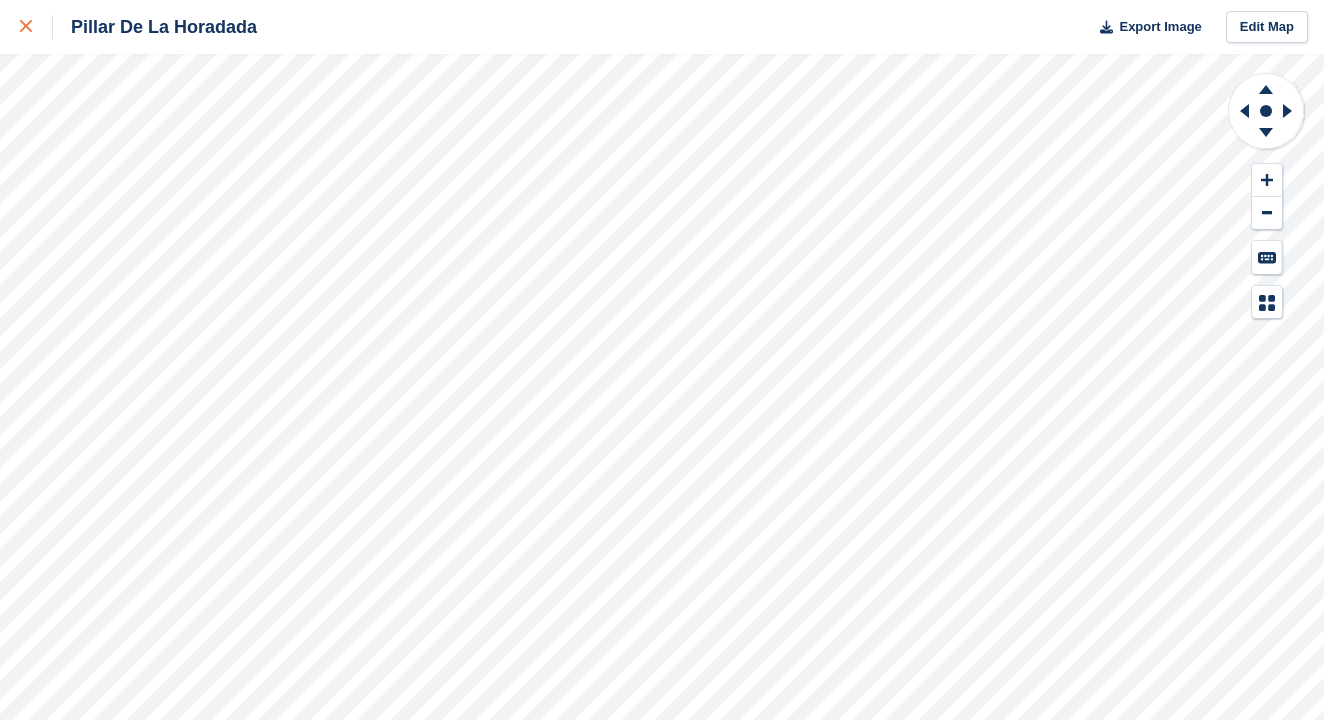 click 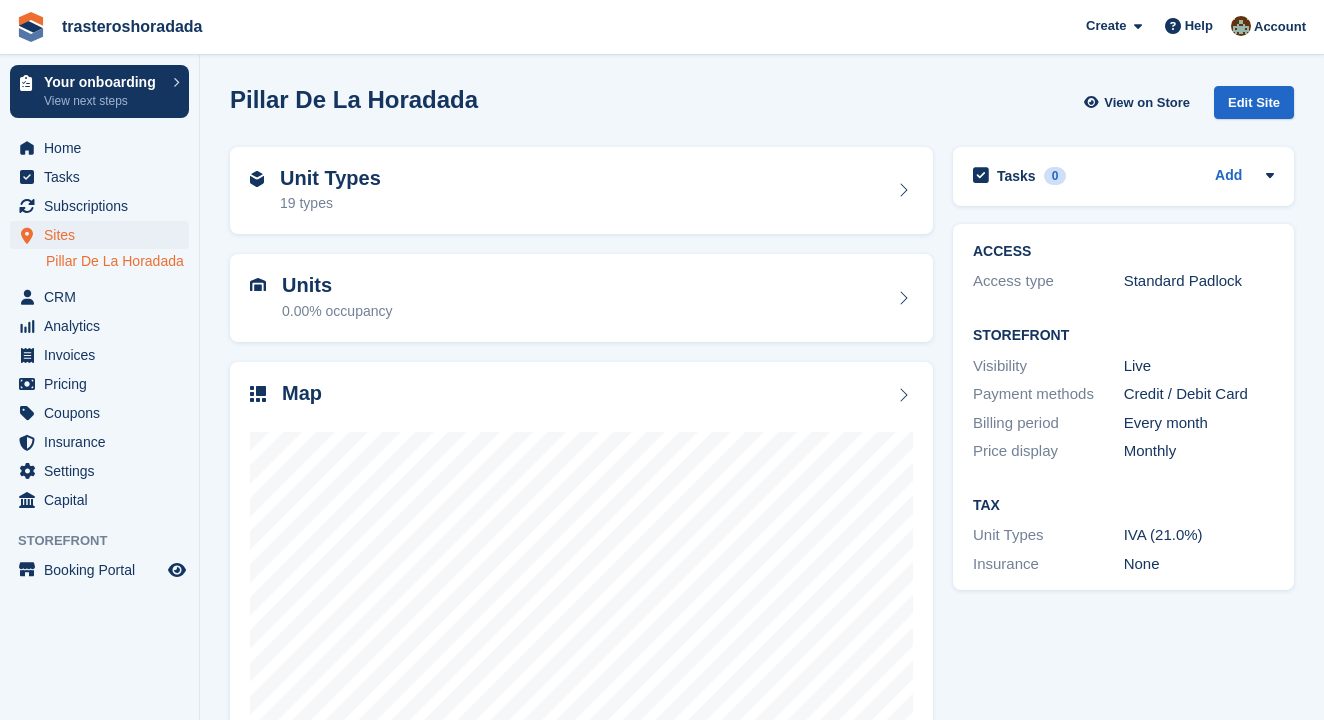 scroll, scrollTop: 0, scrollLeft: 0, axis: both 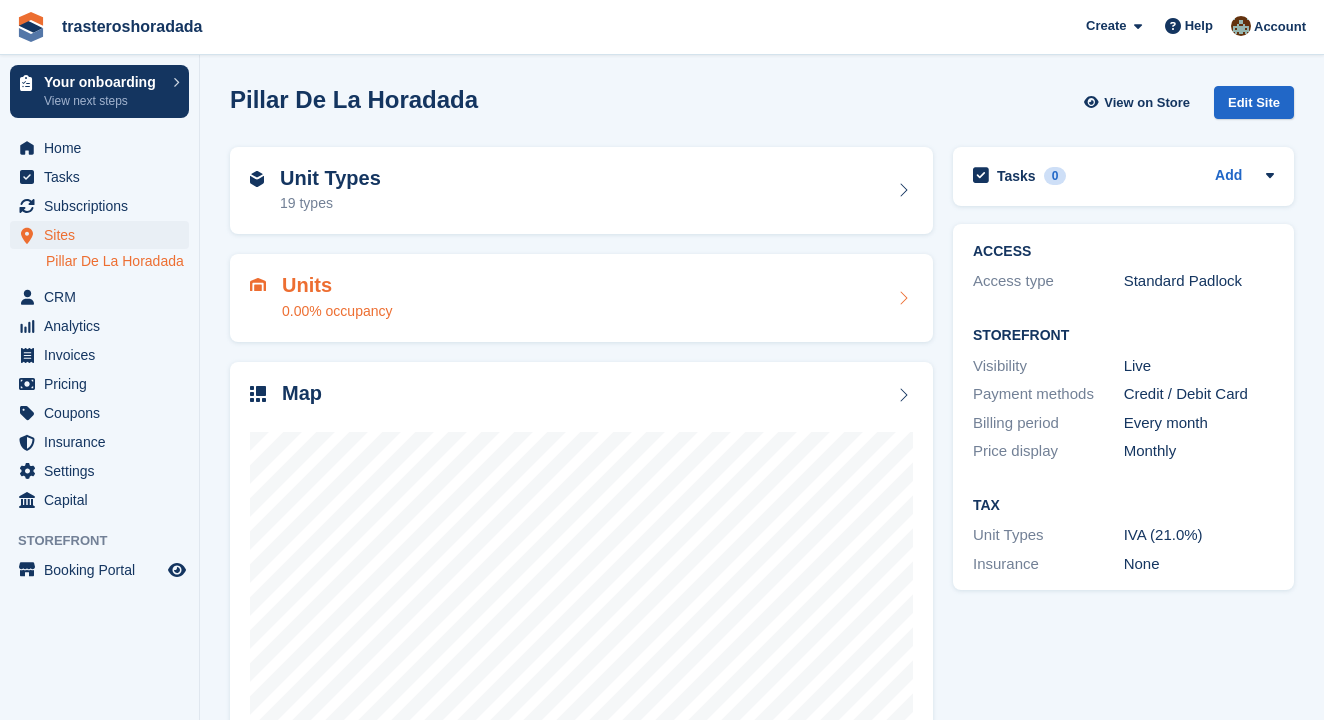 click on "Units
0.00% occupancy" at bounding box center (581, 298) 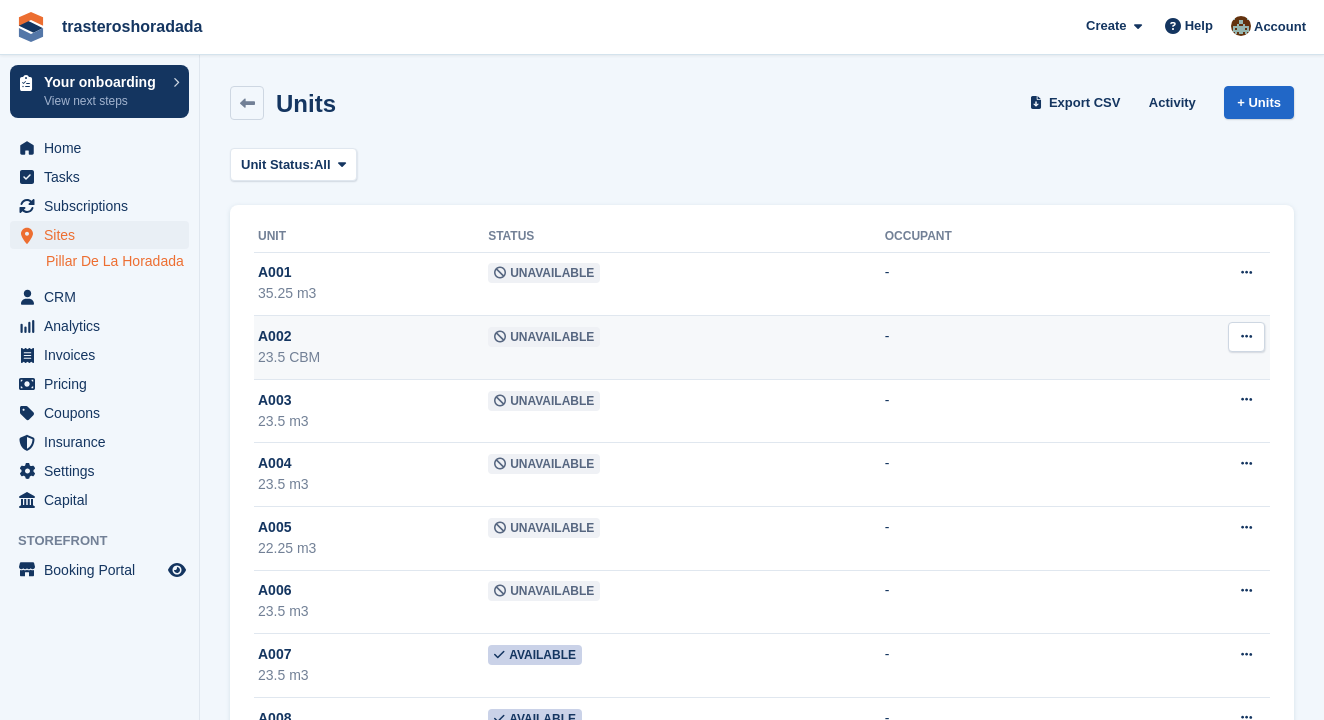scroll, scrollTop: 0, scrollLeft: 0, axis: both 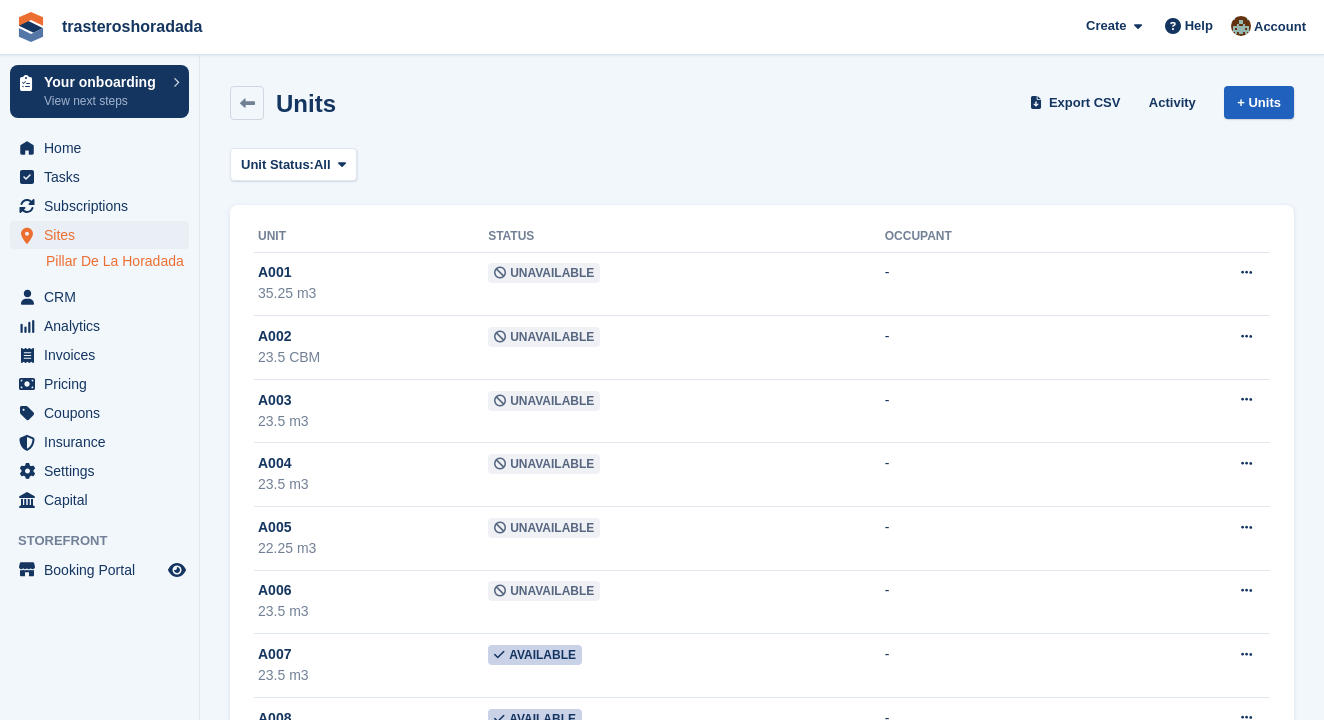 click on "+ Units" at bounding box center [1259, 102] 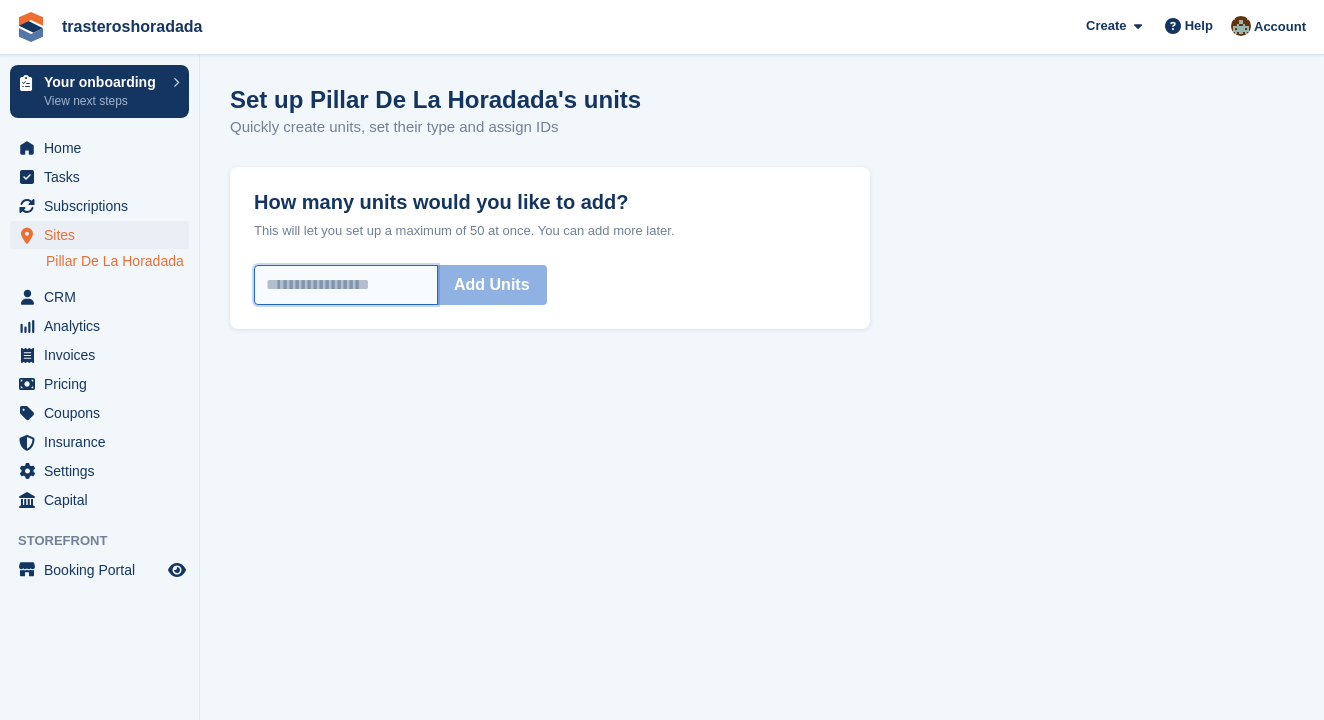 click on "How many units would you like to add?" at bounding box center [346, 285] 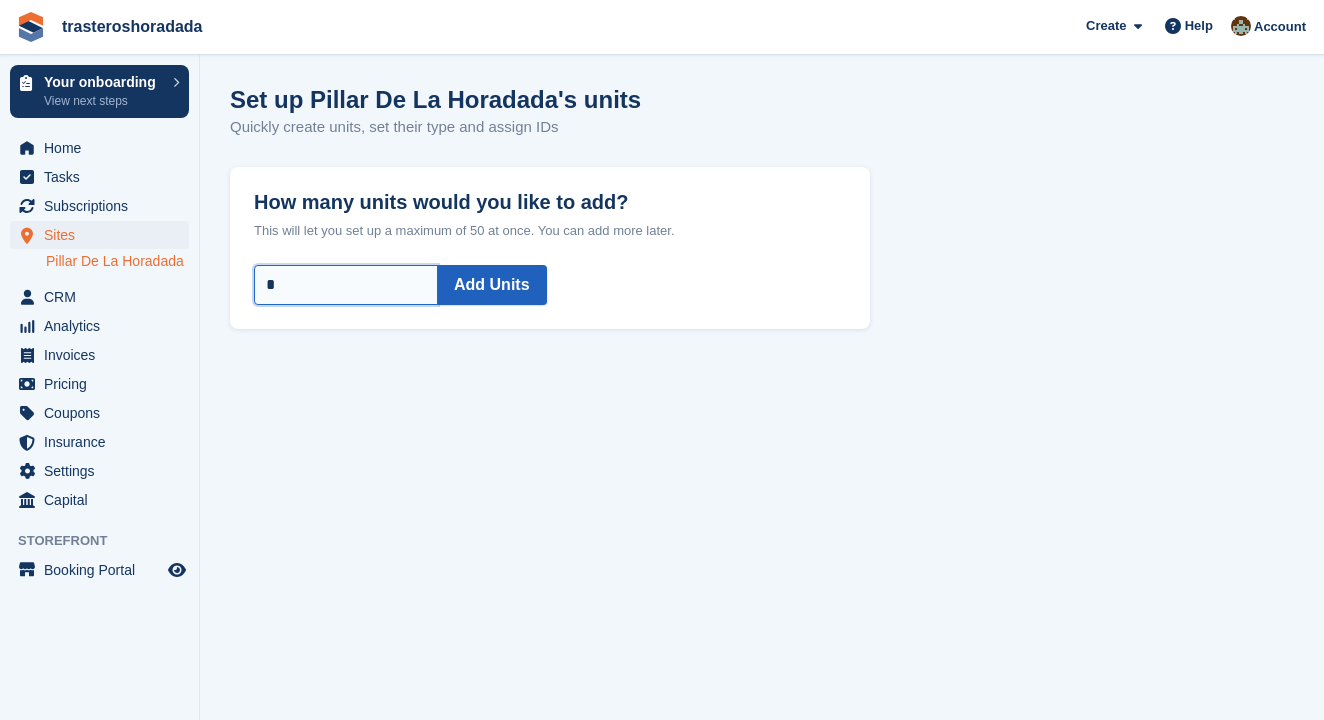 type on "*" 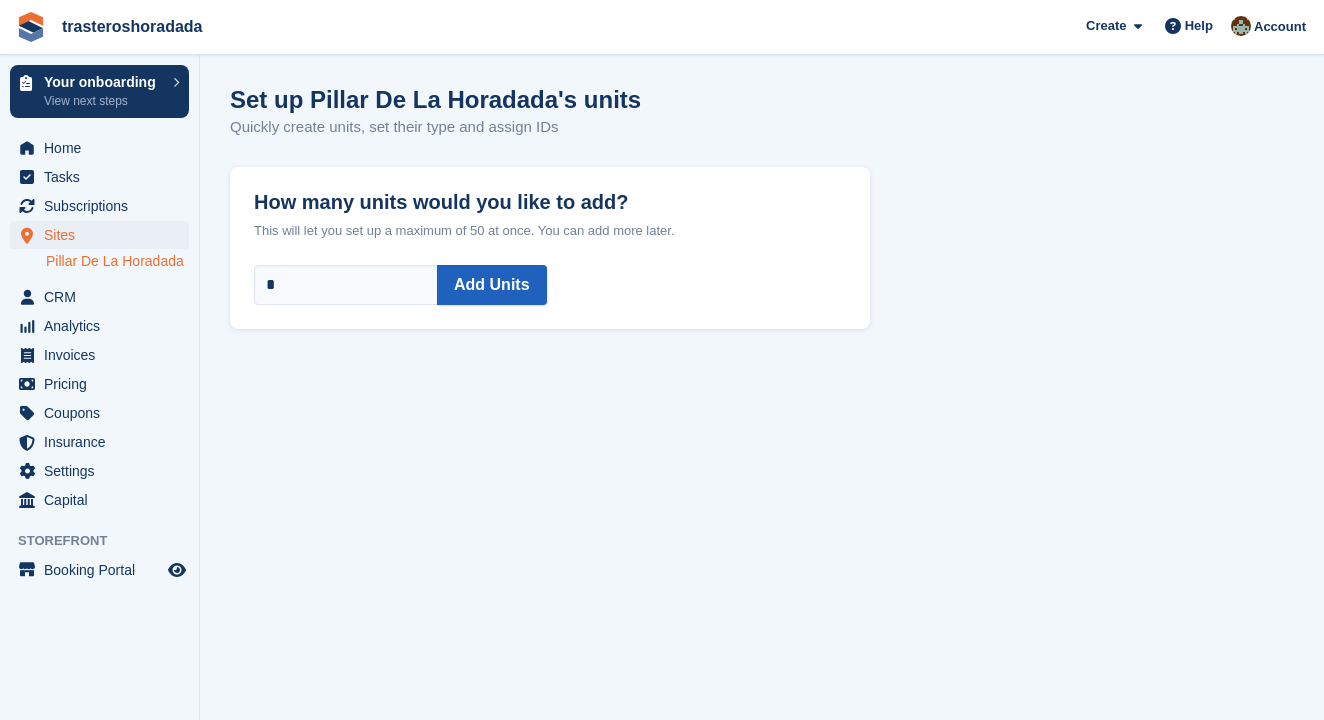 click on "Add Units" at bounding box center [492, 285] 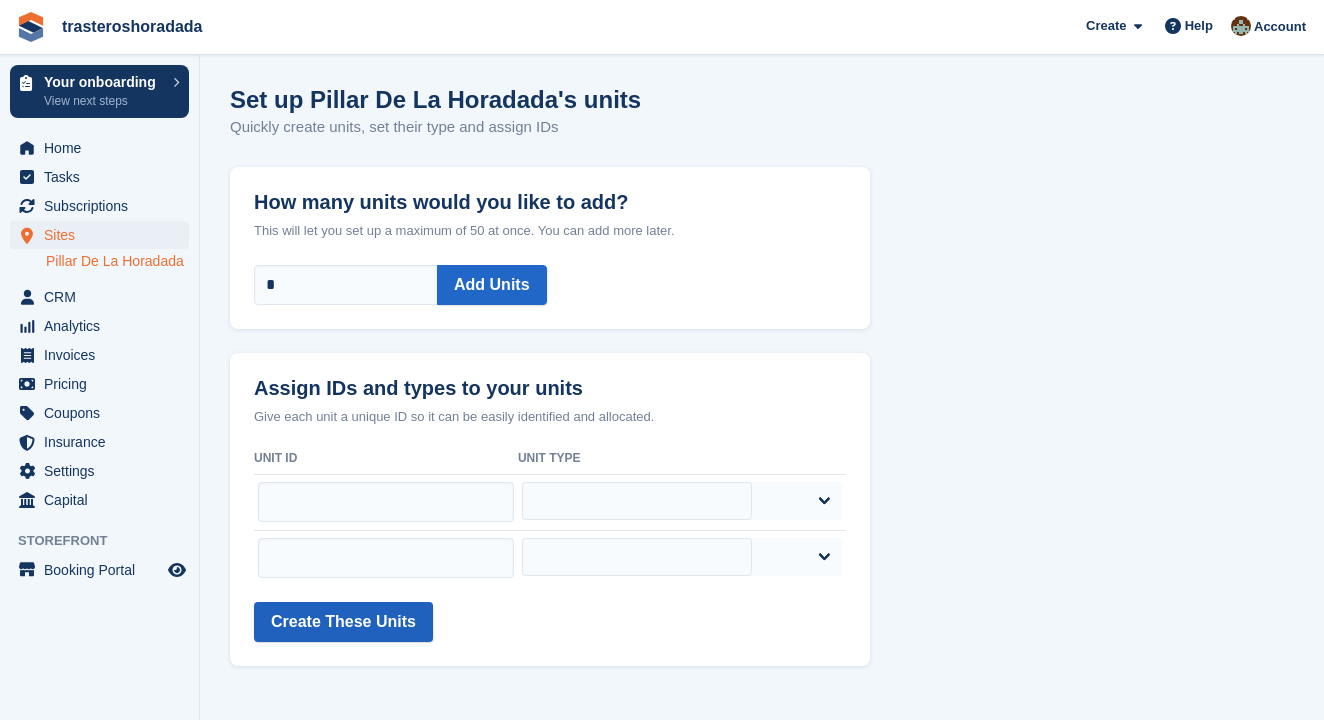 click on "Create These Units" at bounding box center (343, 622) 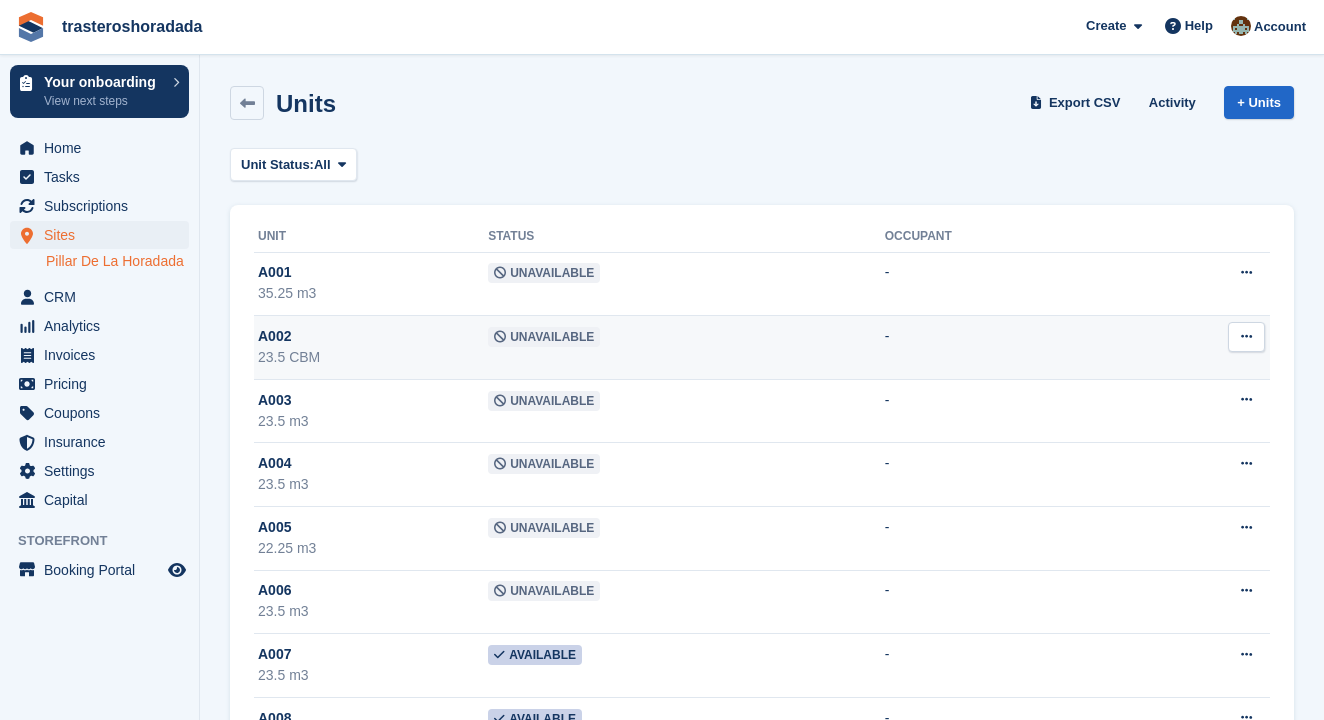 scroll, scrollTop: 0, scrollLeft: 0, axis: both 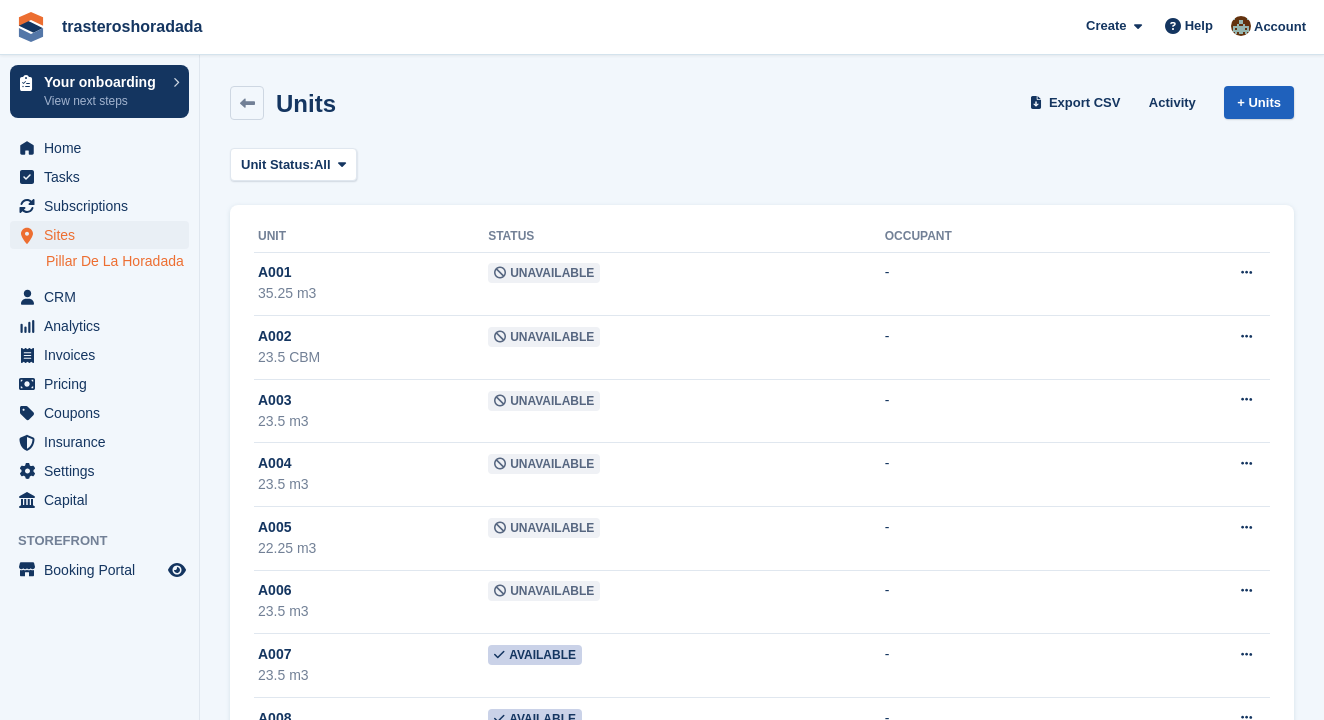 click on "+ Units" at bounding box center [1259, 102] 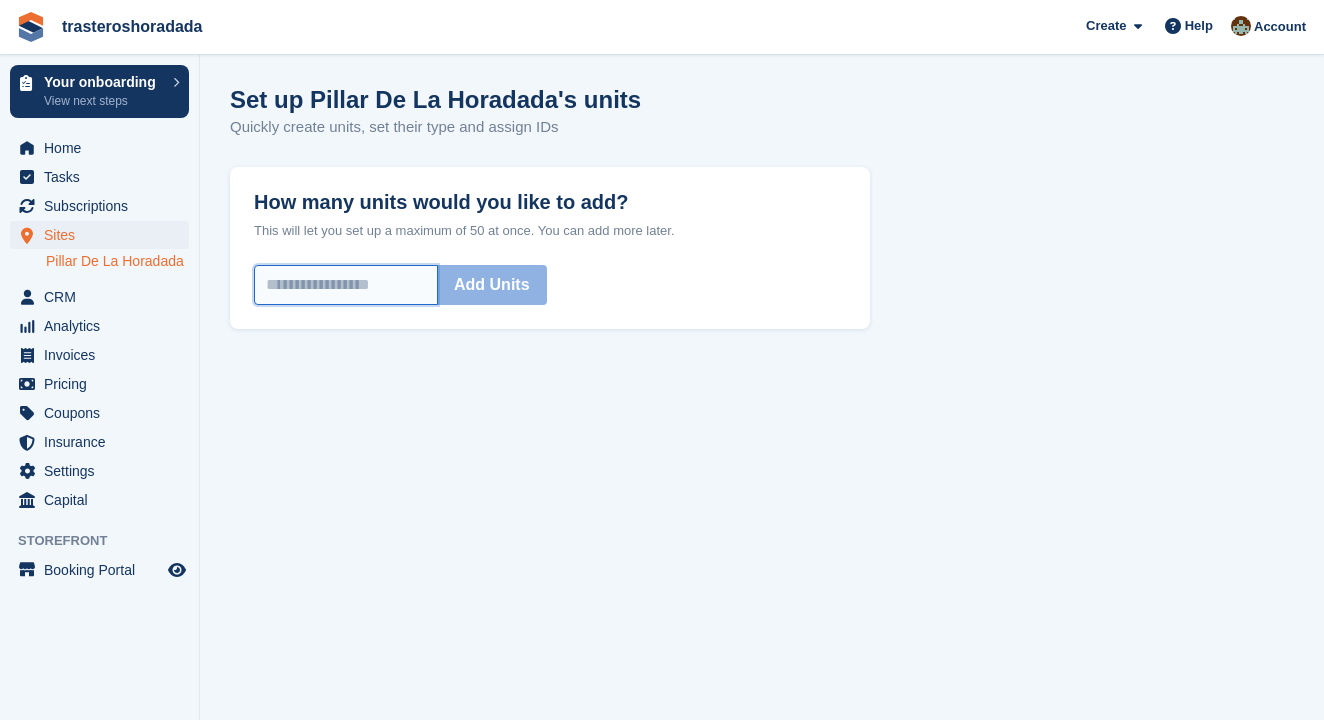 click on "How many units would you like to add?" at bounding box center [346, 285] 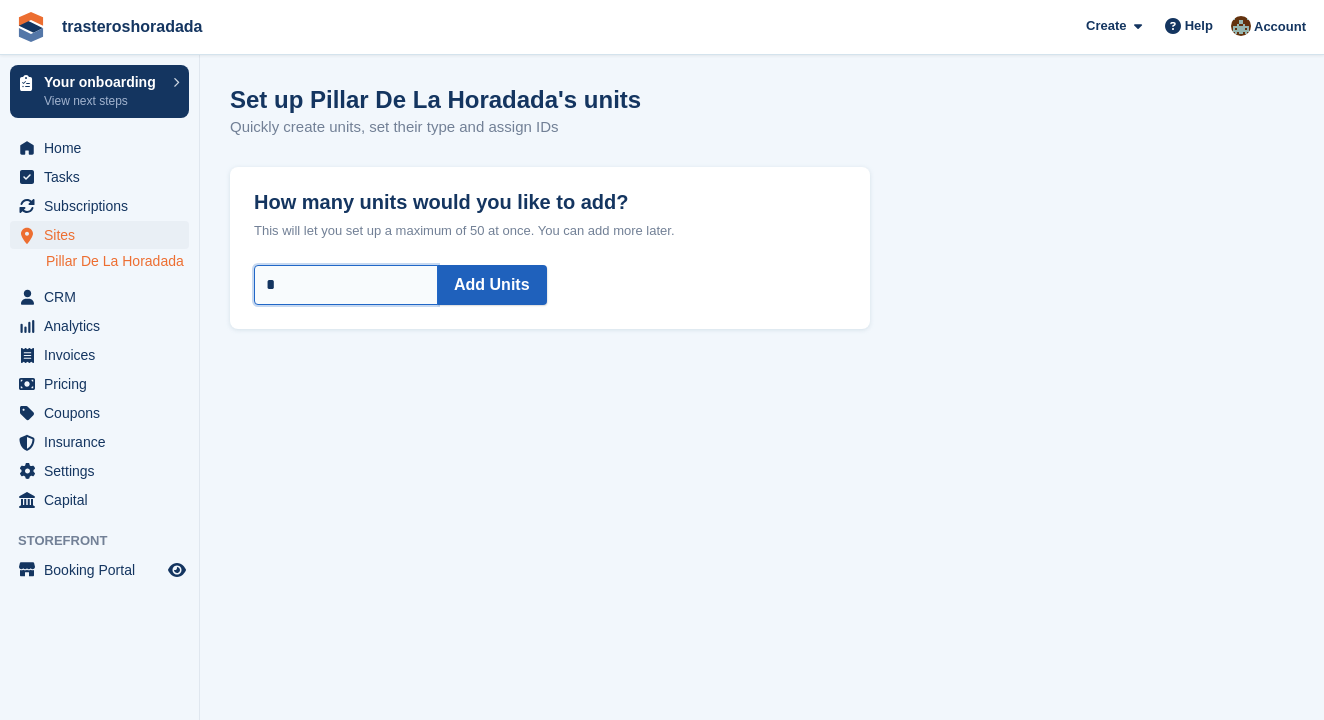 type on "*" 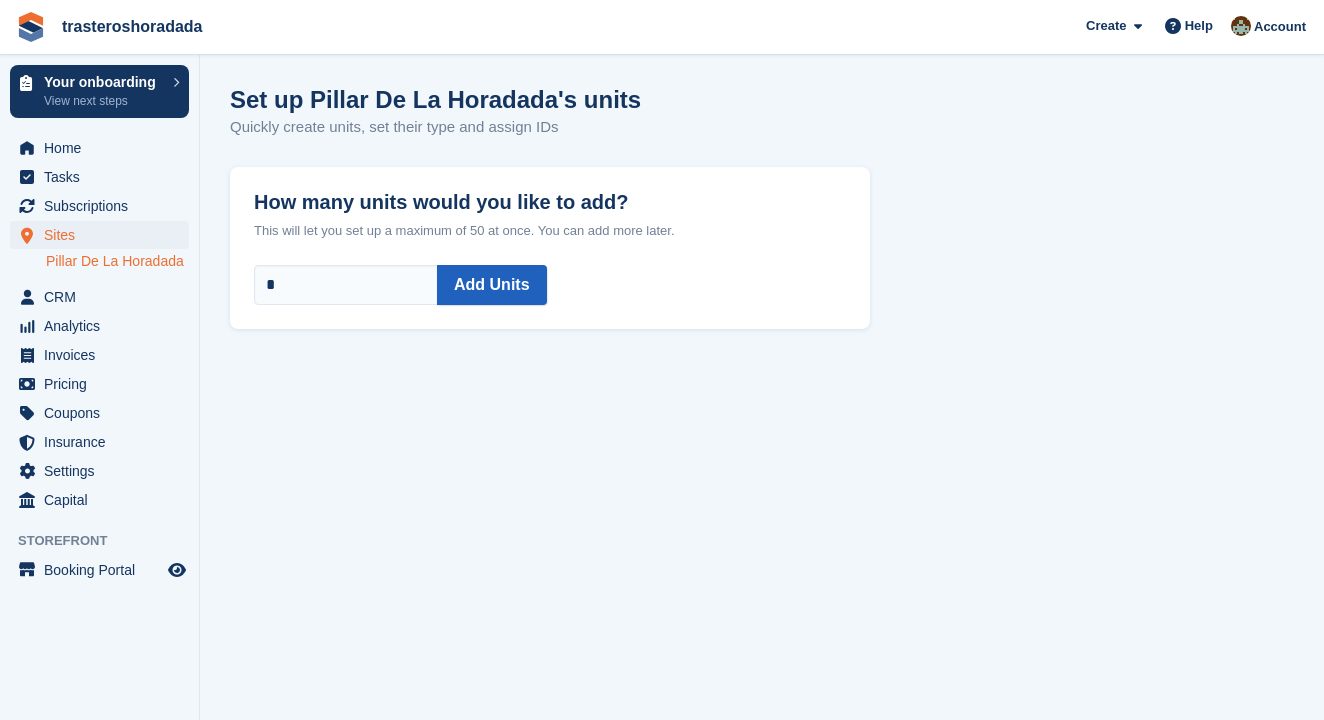 click on "Add Units" at bounding box center (492, 285) 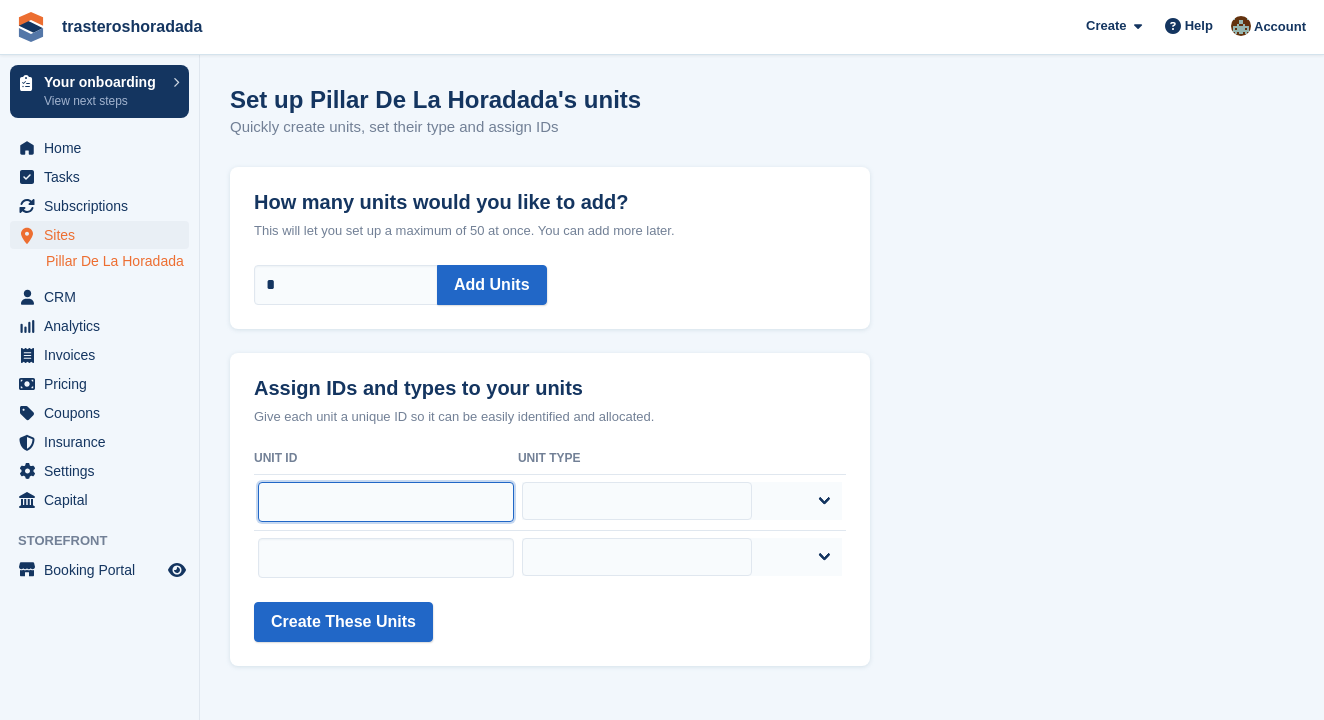 click at bounding box center [386, 502] 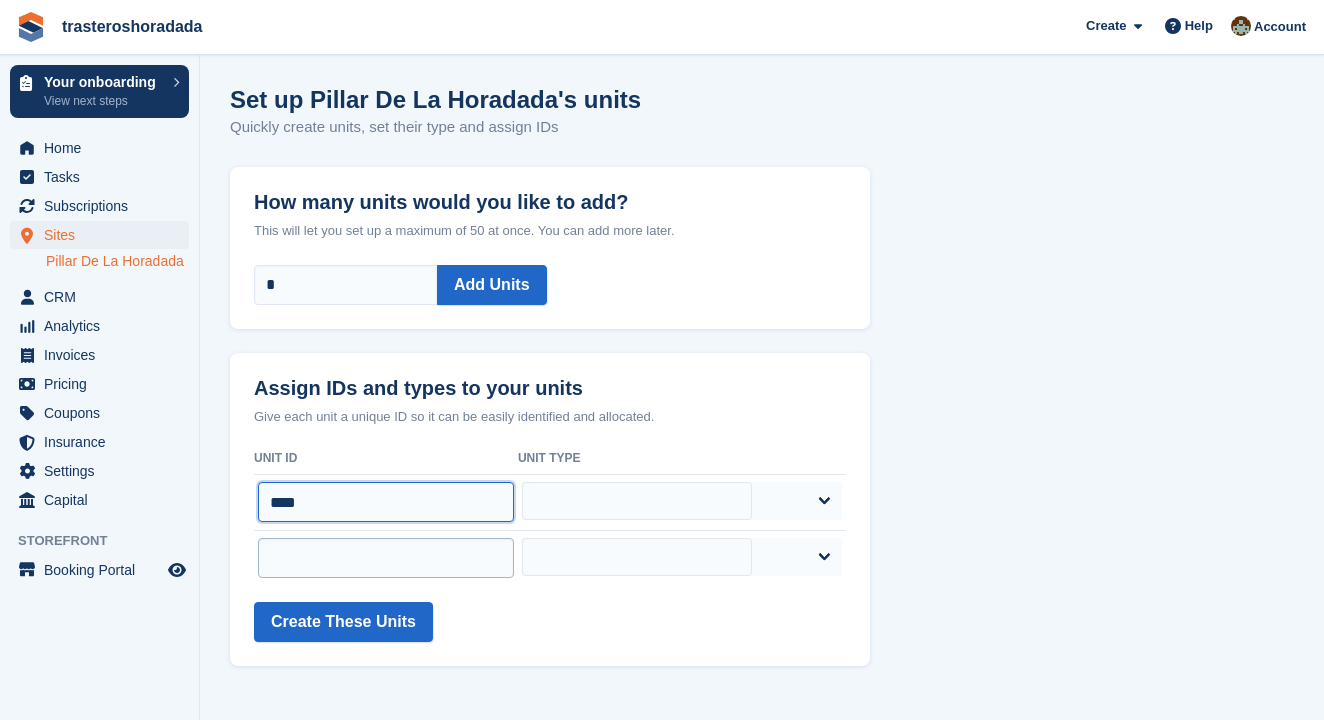 type on "****" 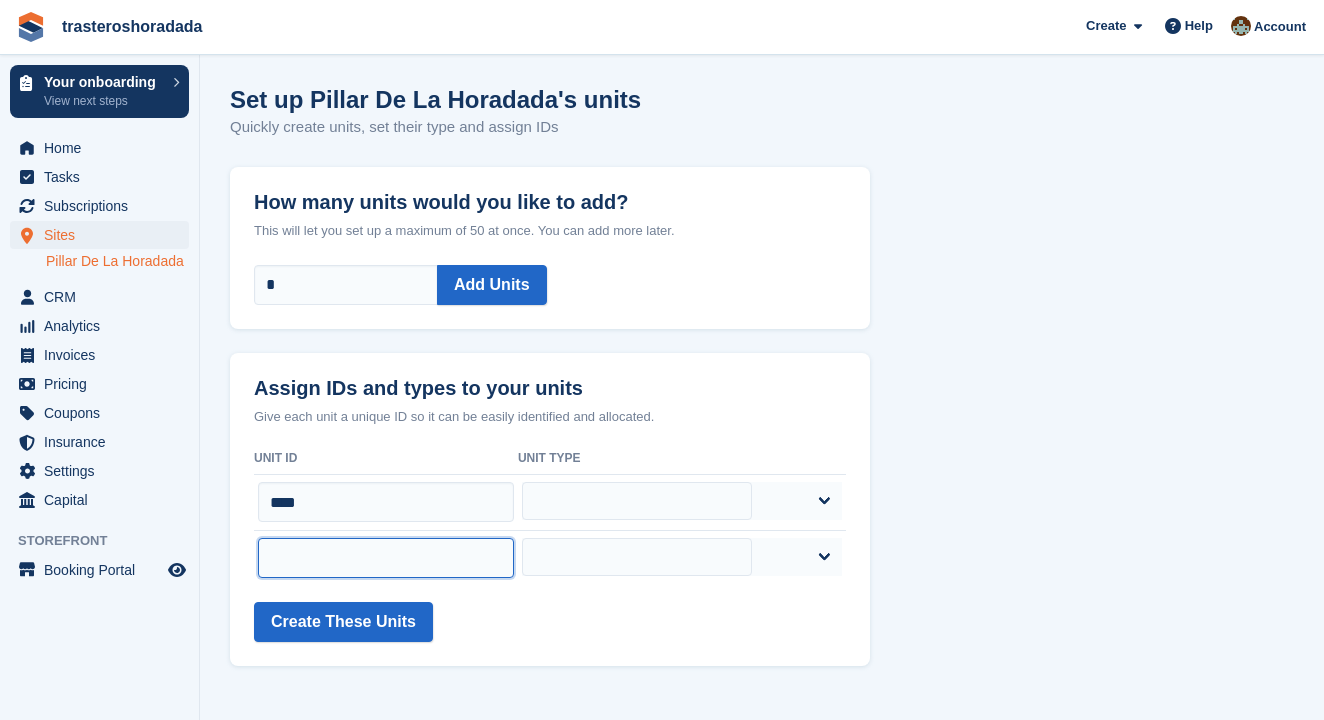 click at bounding box center [386, 558] 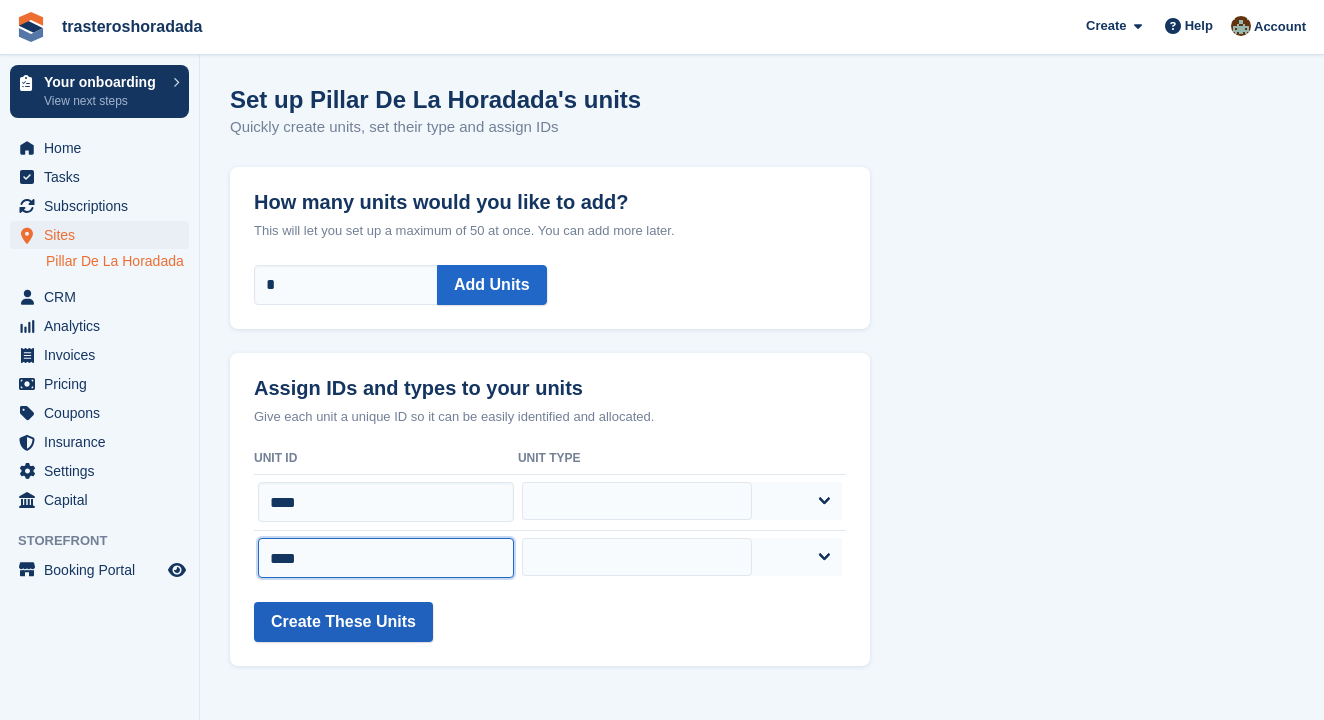 type on "****" 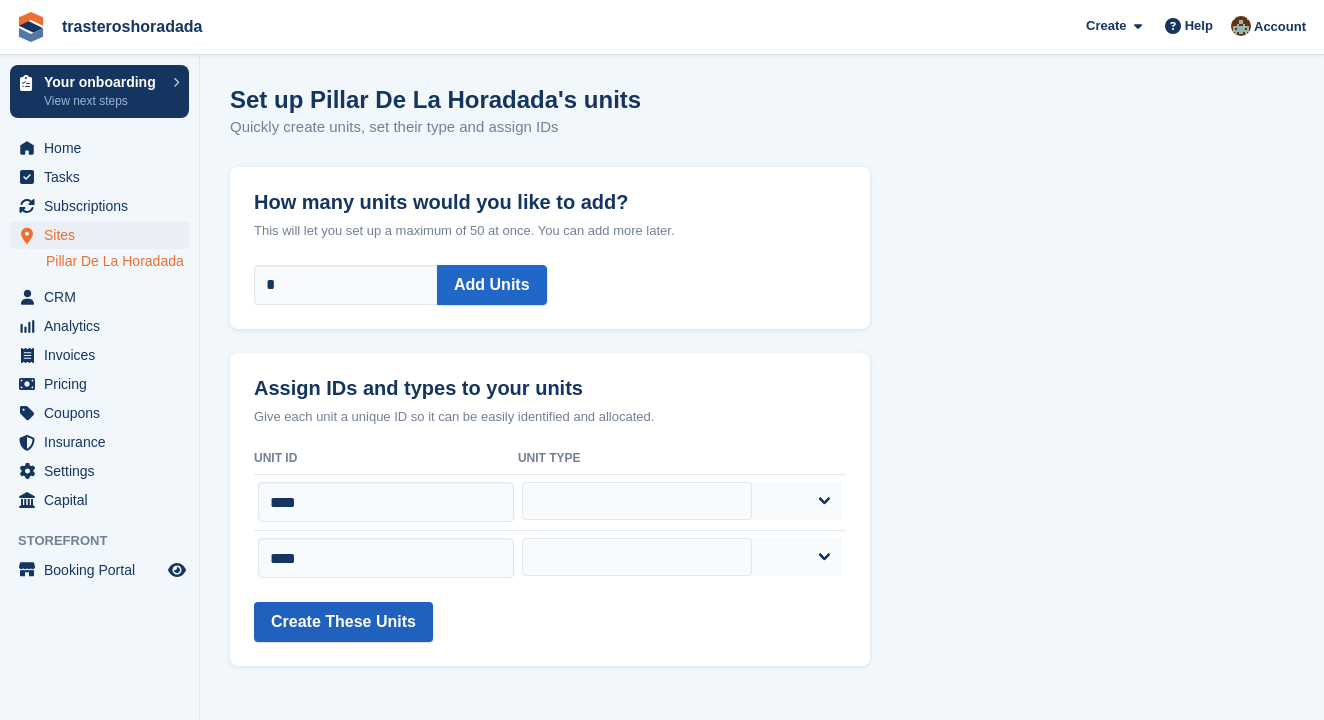 click on "Create These Units" at bounding box center [343, 622] 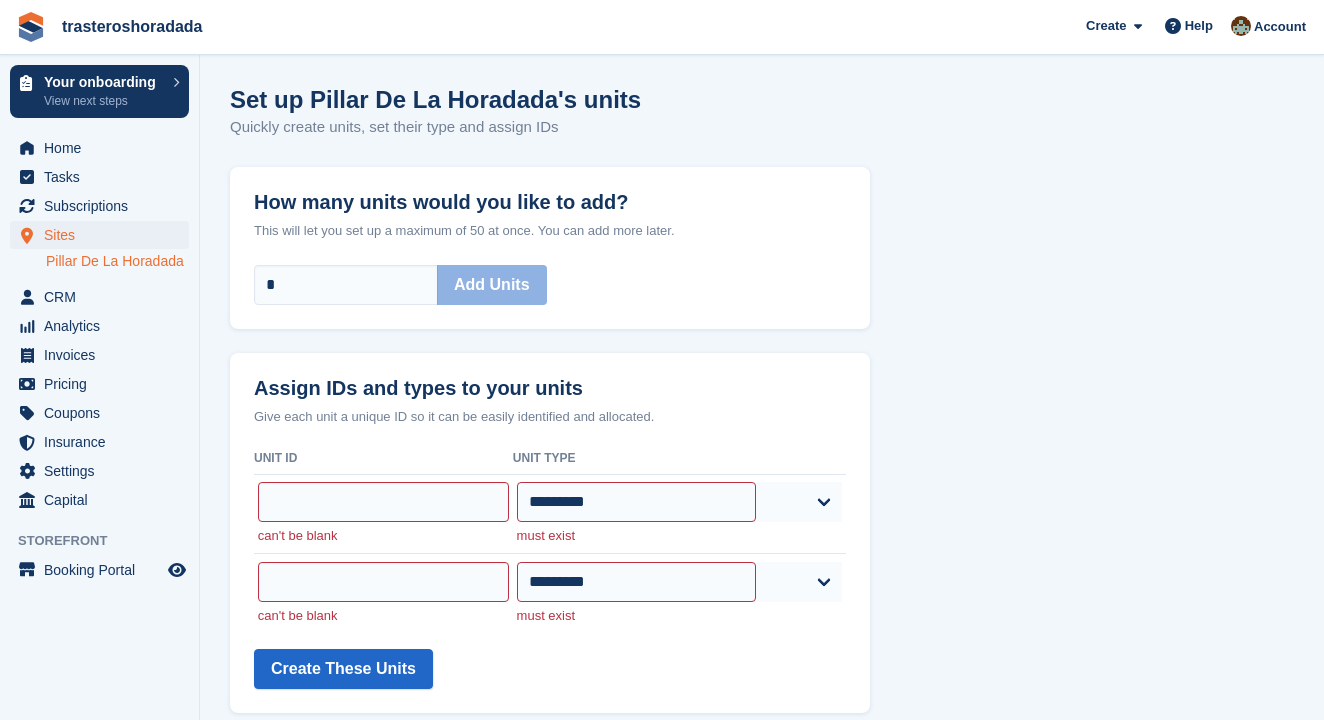 scroll, scrollTop: 0, scrollLeft: 0, axis: both 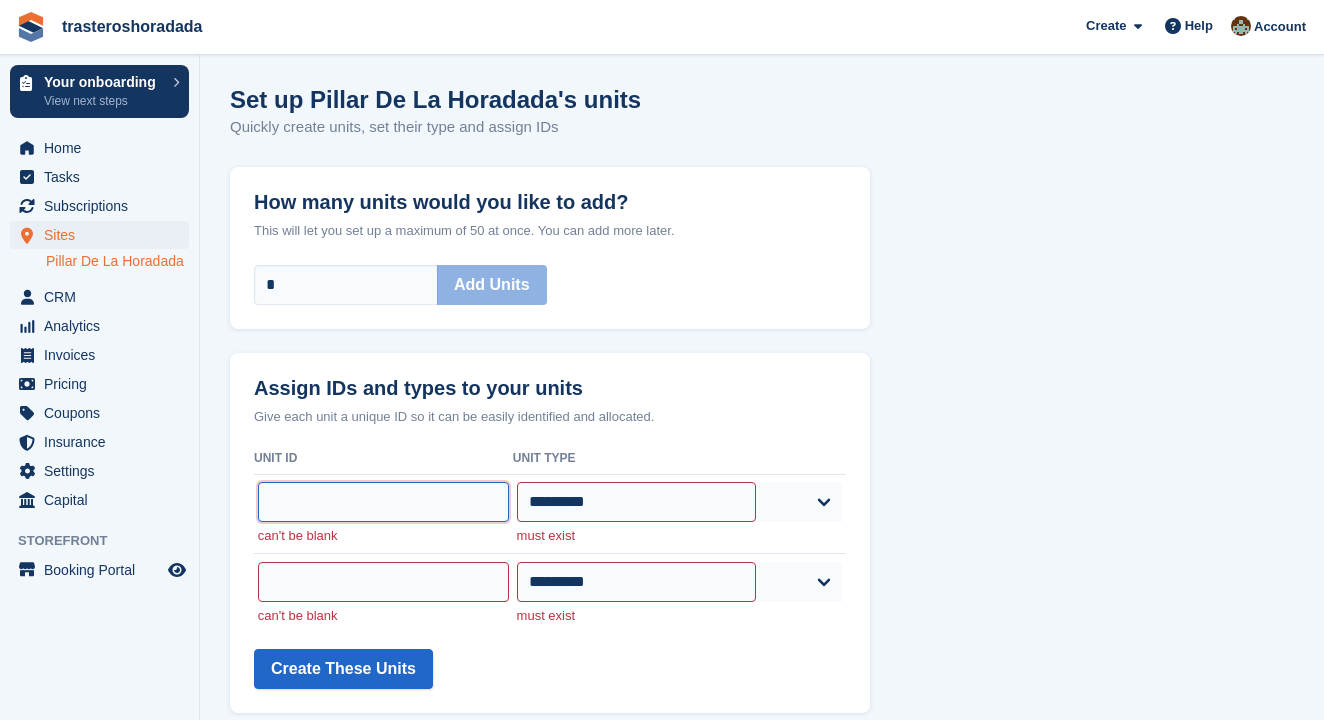 click at bounding box center [383, 502] 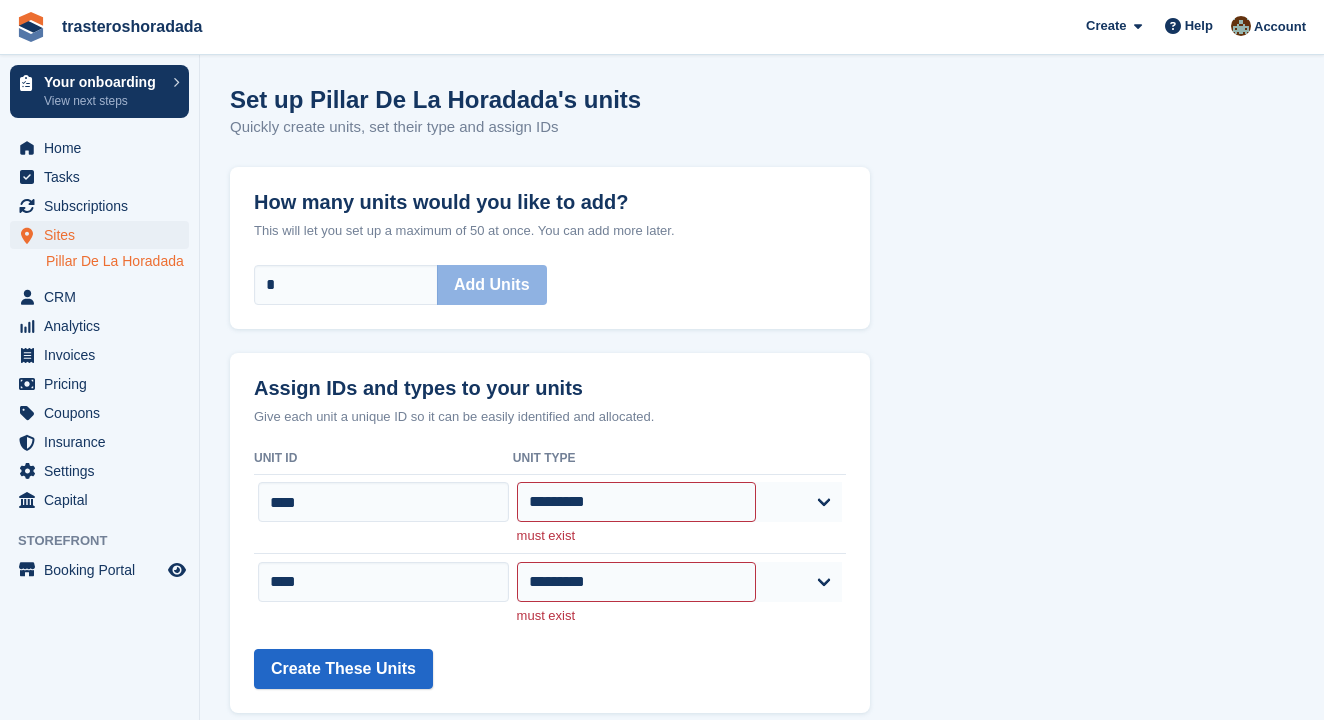 scroll, scrollTop: 0, scrollLeft: 0, axis: both 